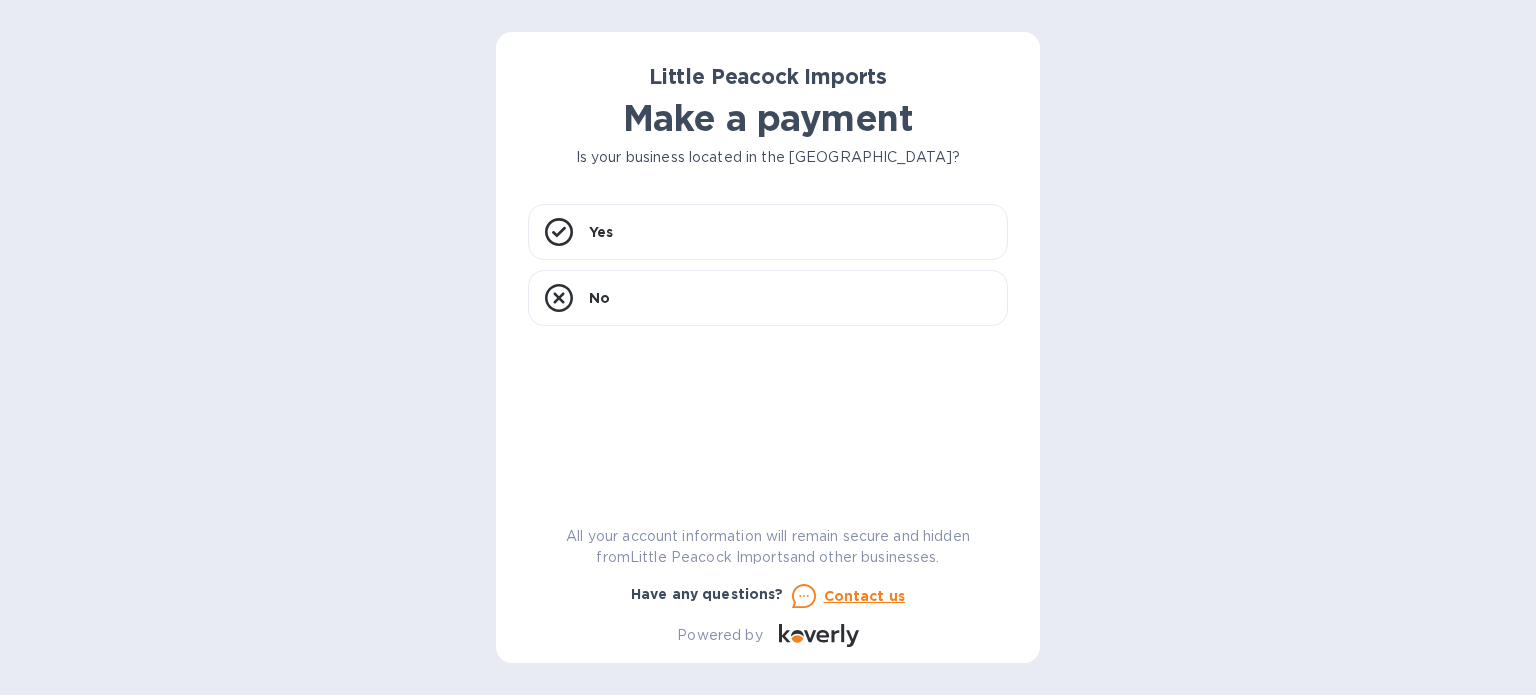 scroll, scrollTop: 0, scrollLeft: 0, axis: both 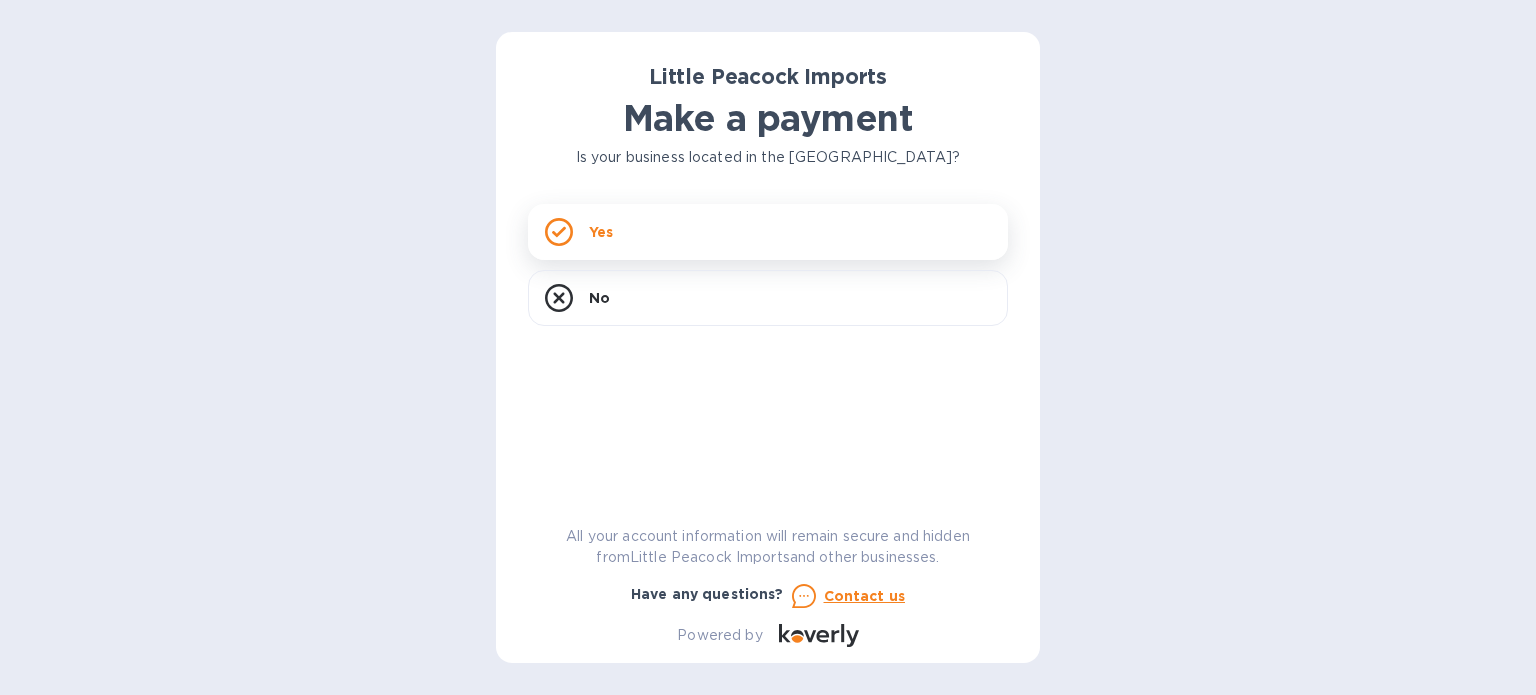 click on "Yes" at bounding box center [768, 232] 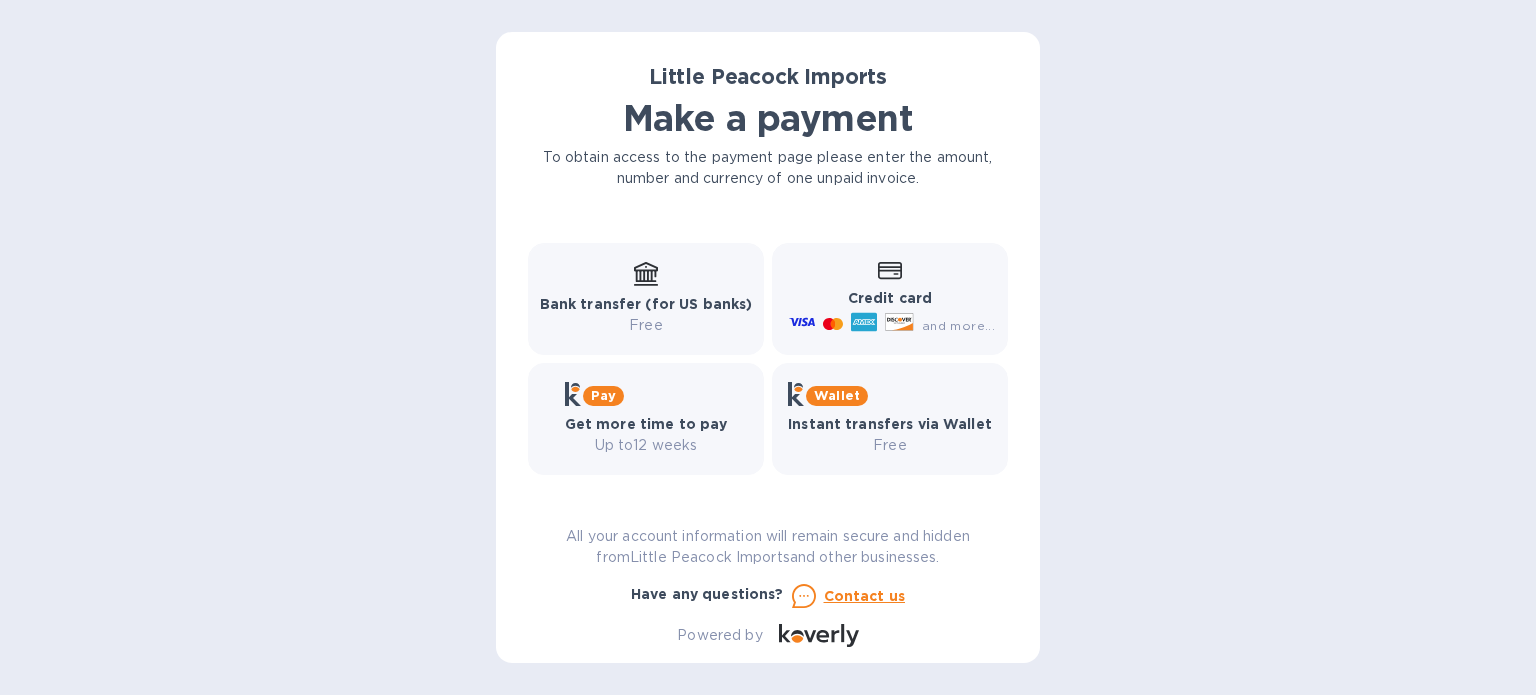 scroll, scrollTop: 0, scrollLeft: 0, axis: both 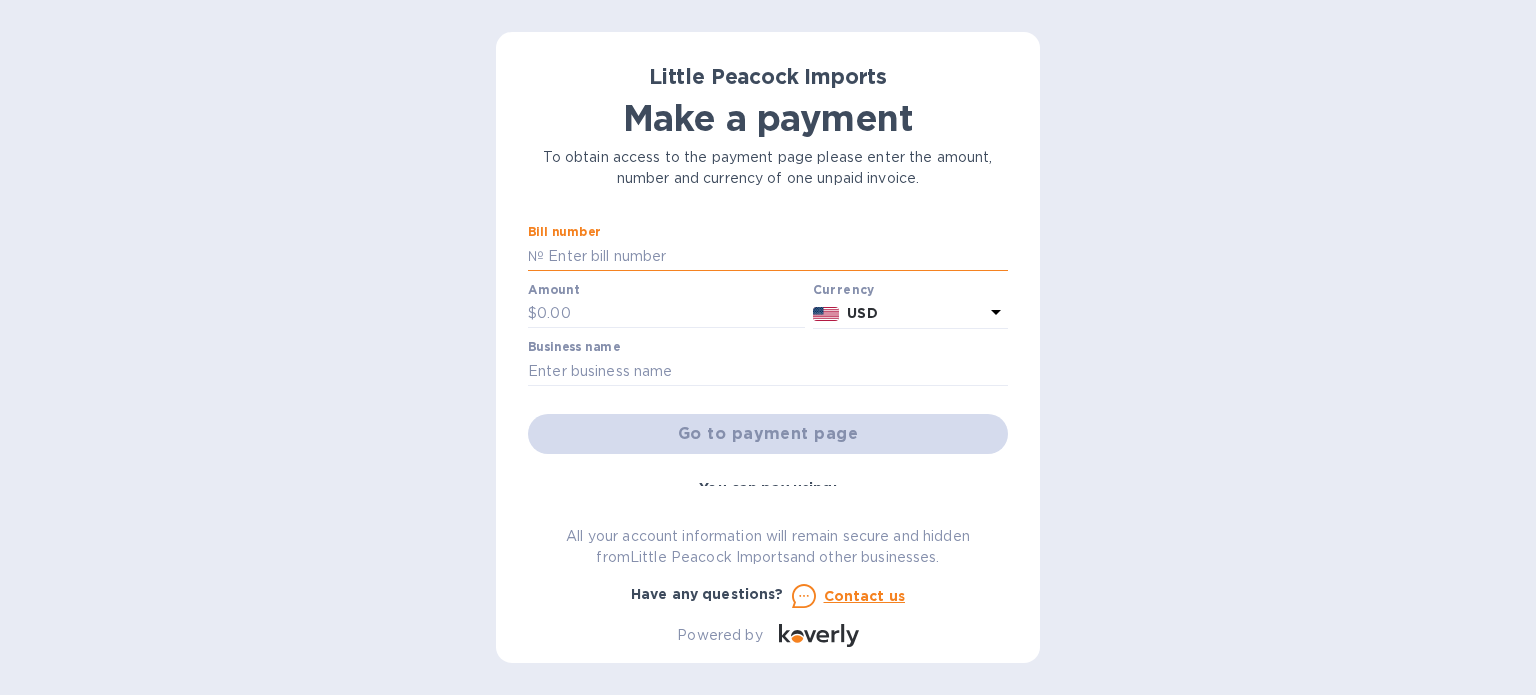 click at bounding box center (776, 256) 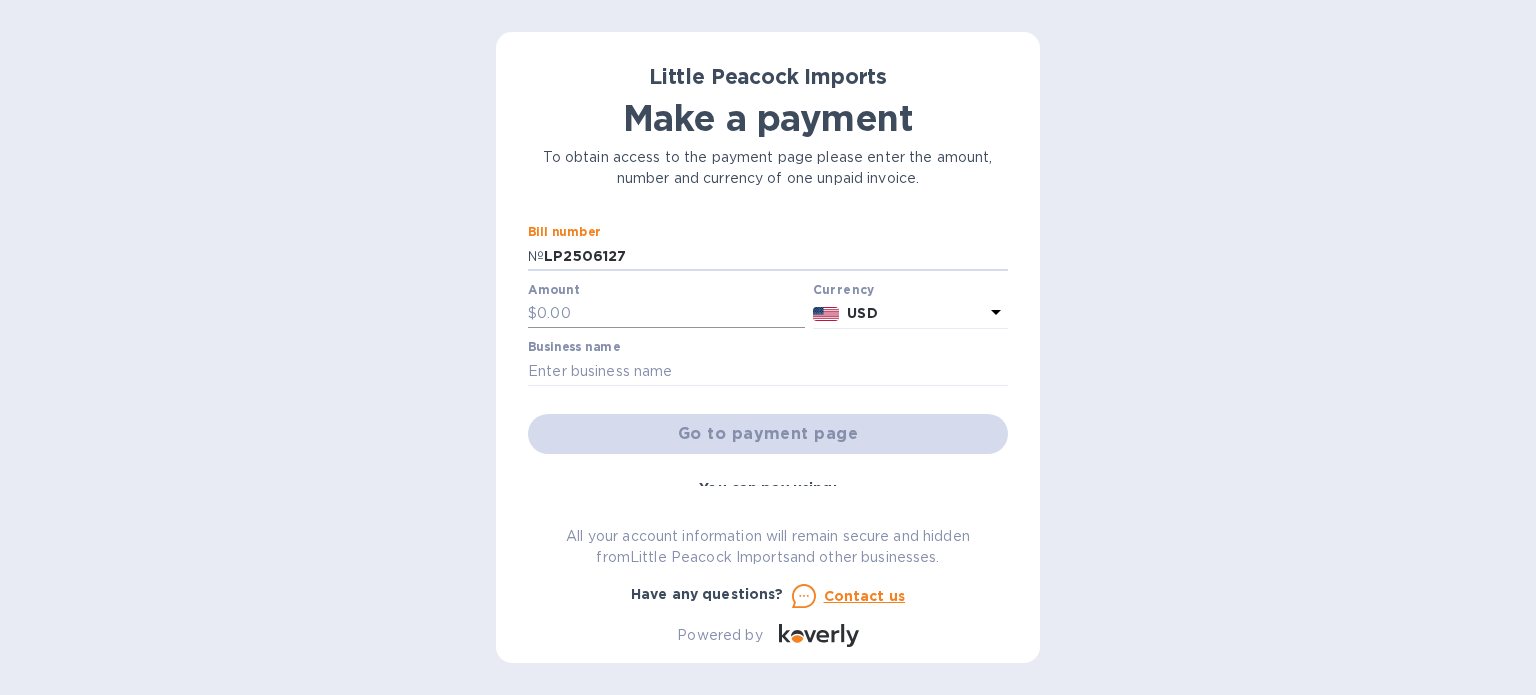 type on "LP2506127" 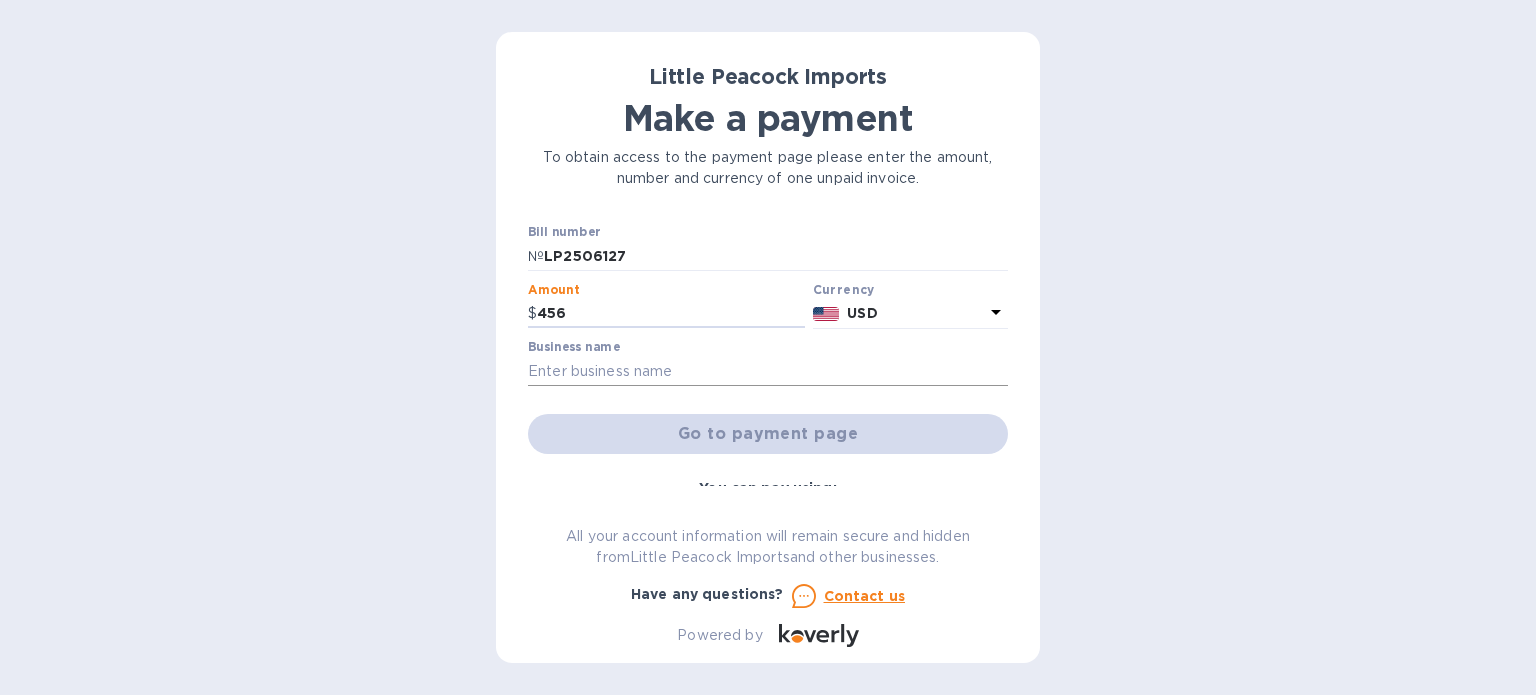 type on "456" 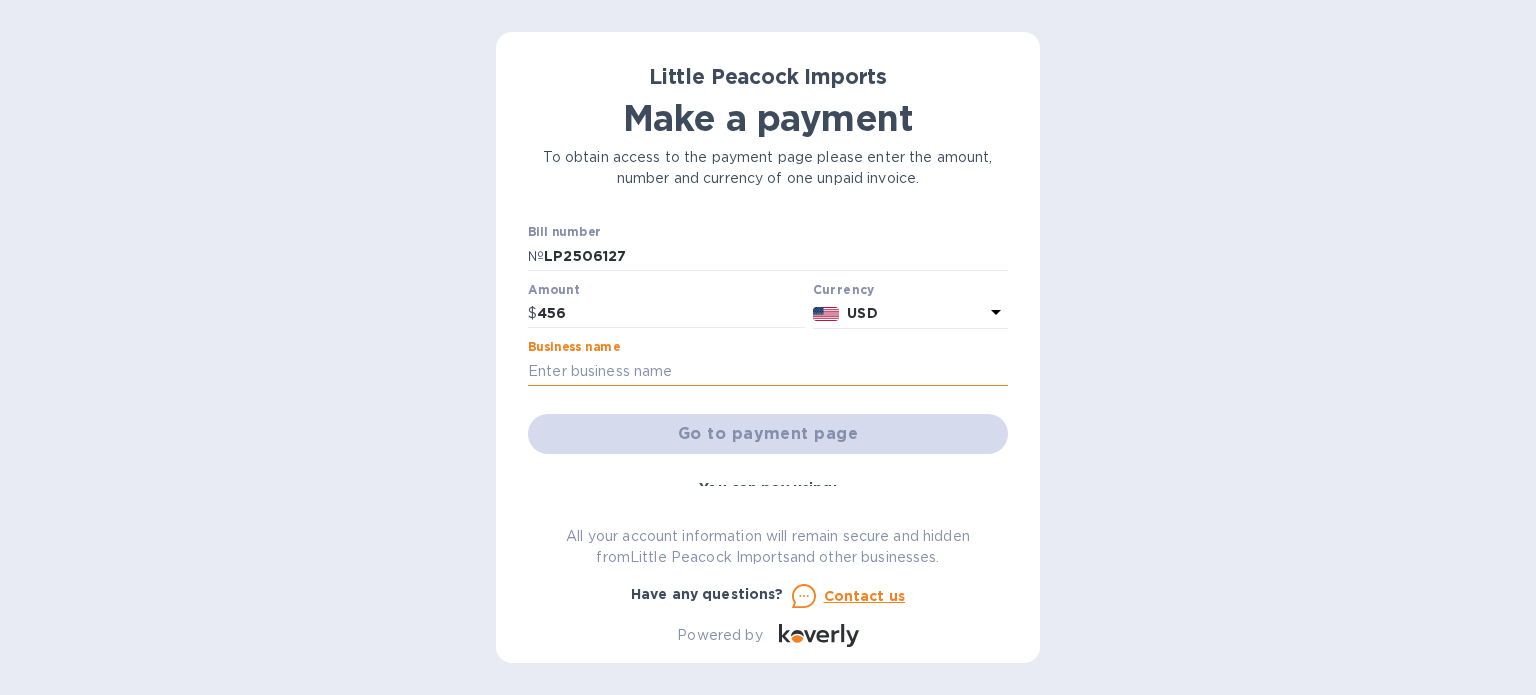 type on "SUPERNATURAL WINE INC" 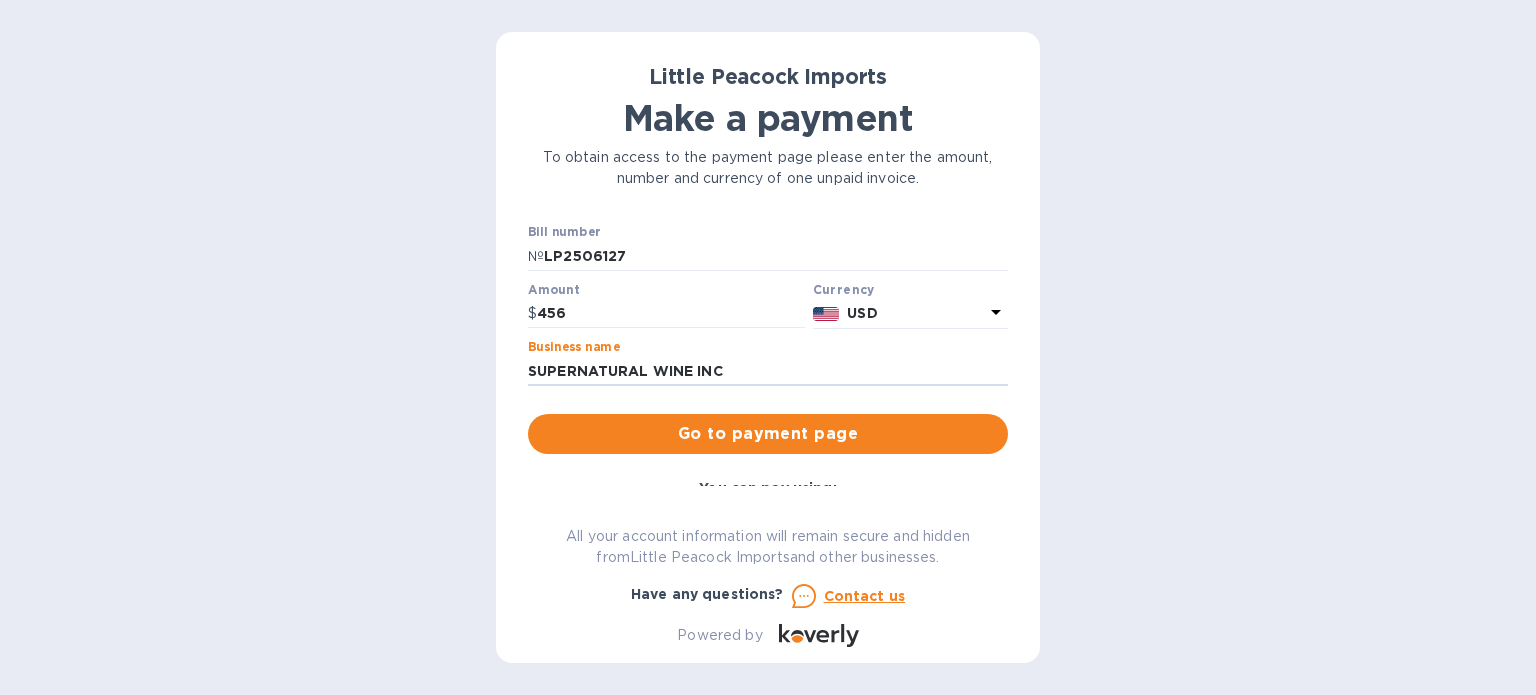 click on "Little Peacock Imports Make a payment To obtain access to the payment page please enter the amount,   number and currency of one unpaid invoice. Bill number № LP2506127   Amount $ 456   Currency USD Business name SUPERNATURAL WINE INC   Go to payment page You can pay using: Bank transfer (for US banks) Free Credit card and more... Pay Get more time to pay Up to  12 weeks Wallet Instant transfers via Wallet Free All your account information will remain secure and hidden  from  Little Peacock Imports  and other businesses. Have any questions? Contact us Powered by" at bounding box center (768, 347) 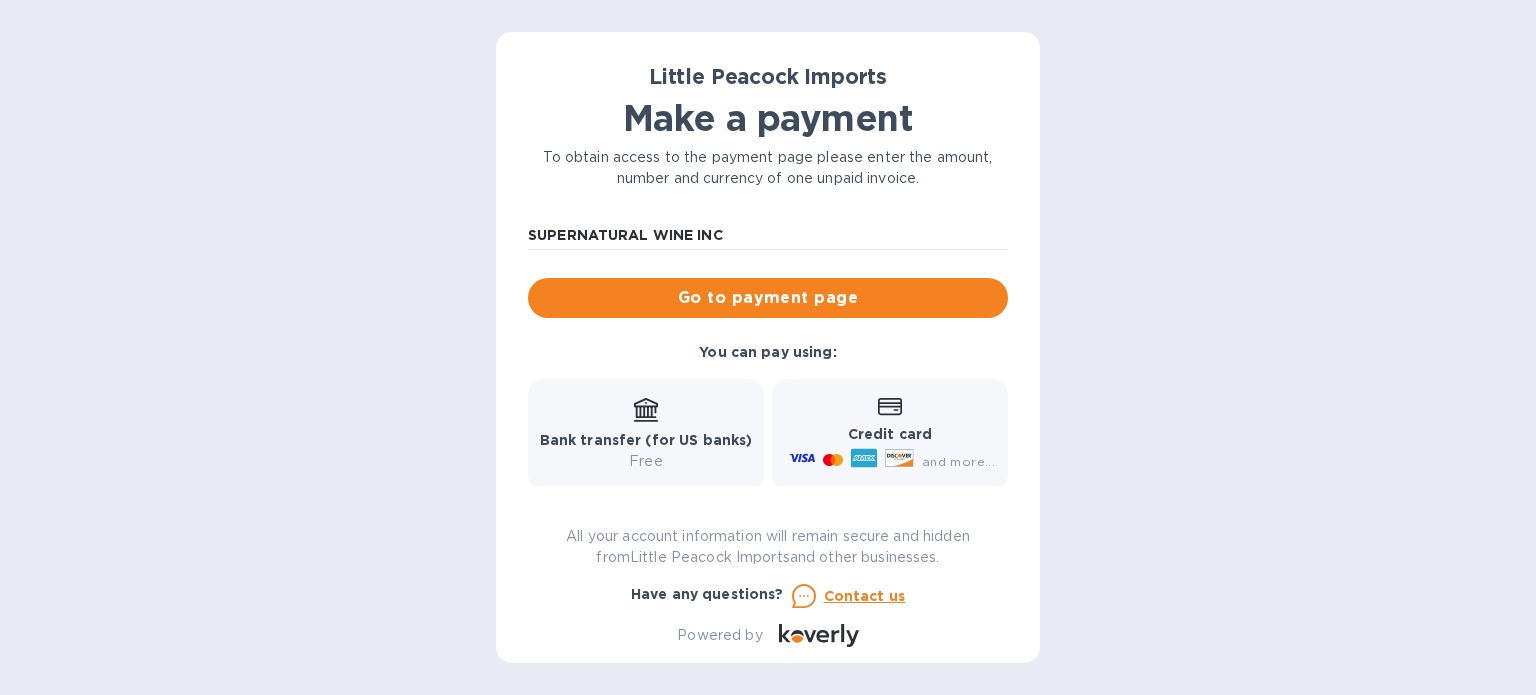 scroll, scrollTop: 200, scrollLeft: 0, axis: vertical 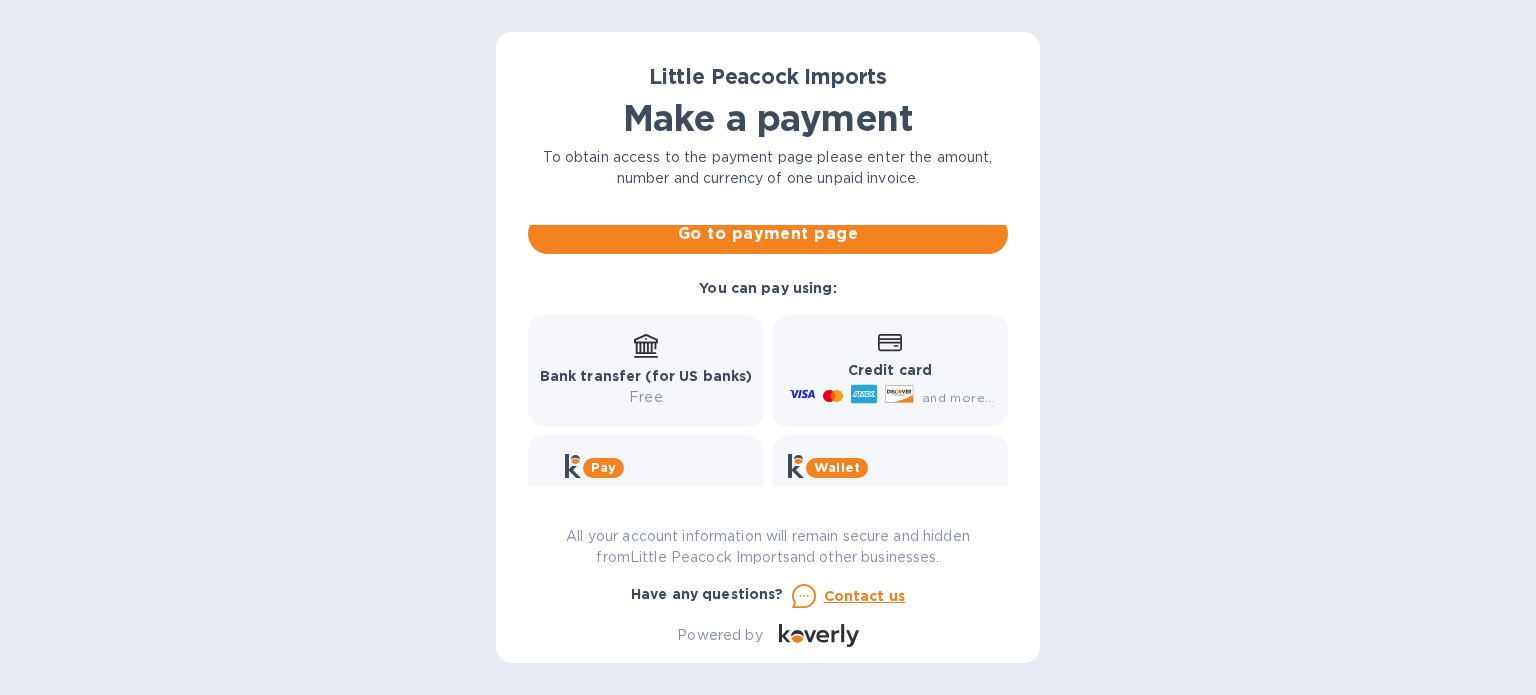 click on "Bank transfer (for US banks)" at bounding box center [646, 376] 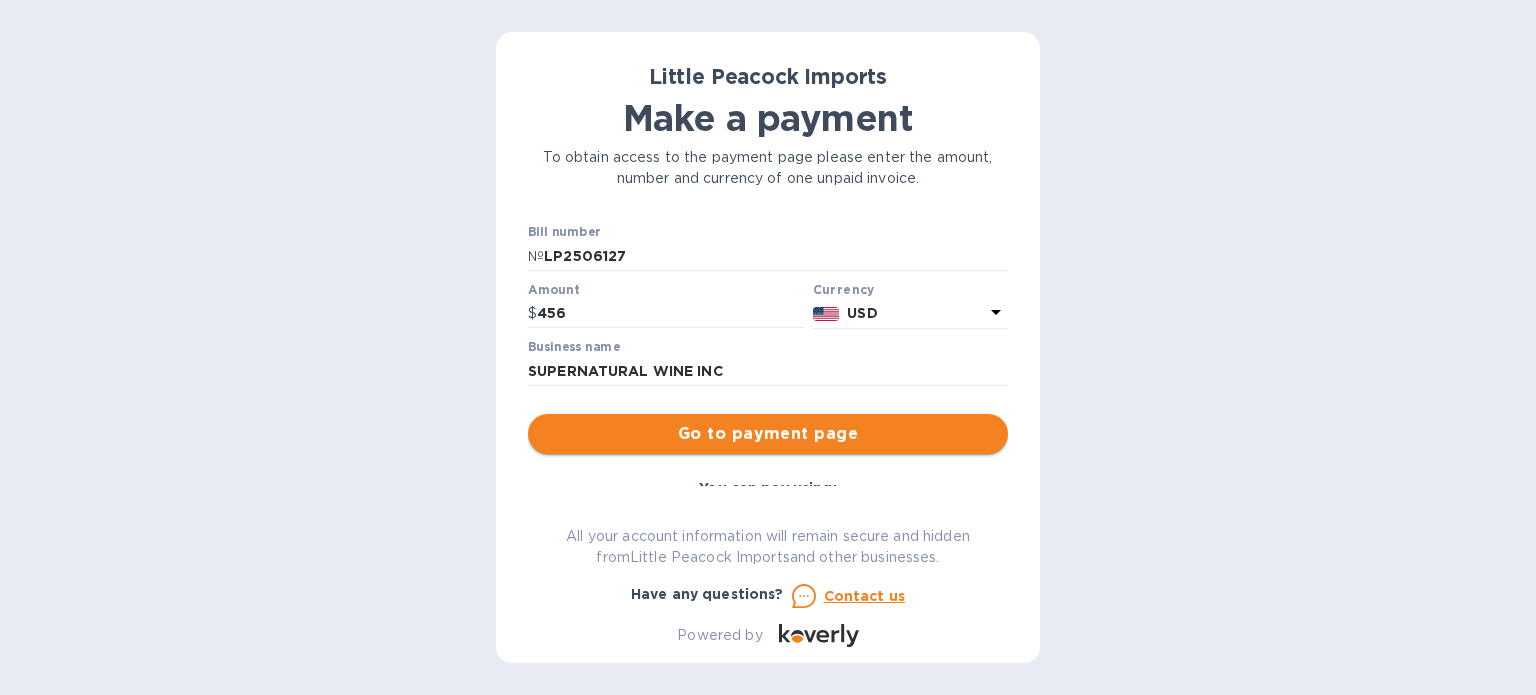 click on "Go to payment page" at bounding box center [768, 434] 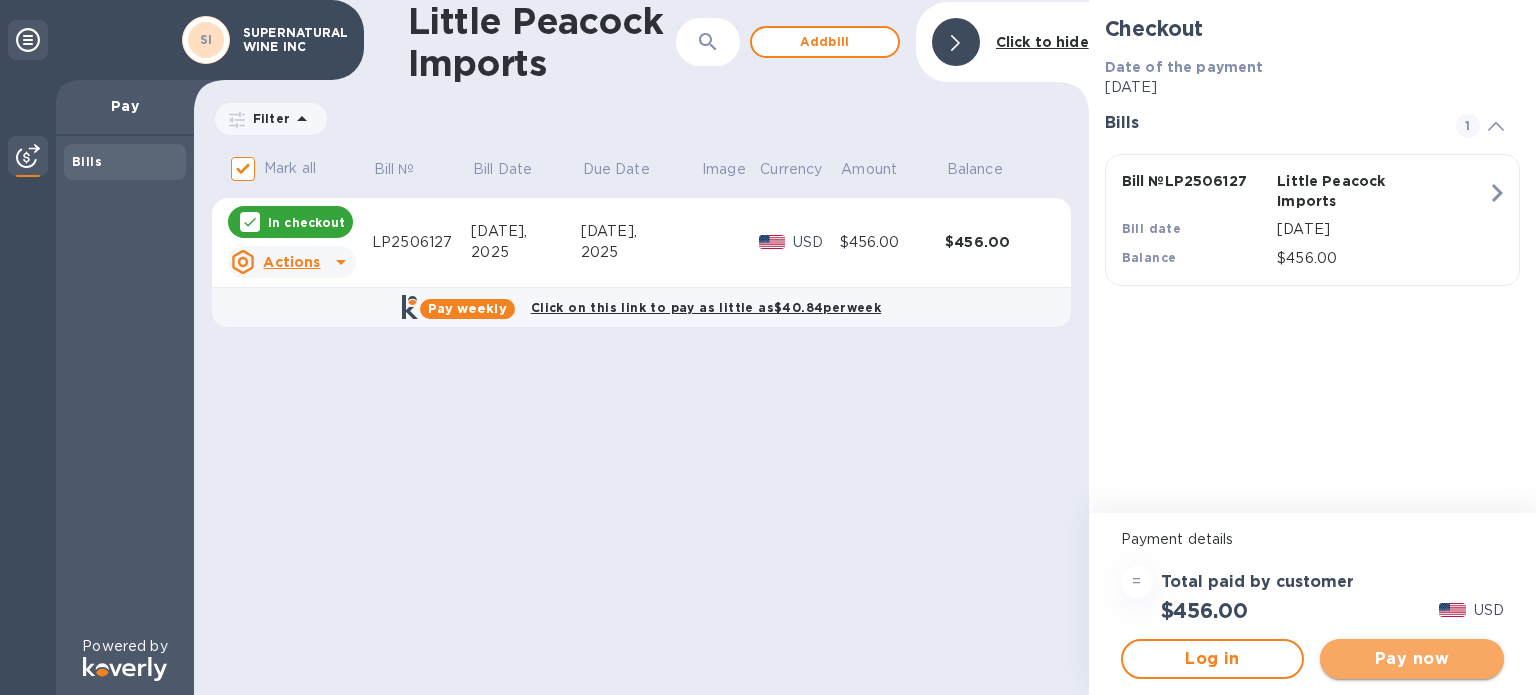 click on "Pay now" at bounding box center (1412, 659) 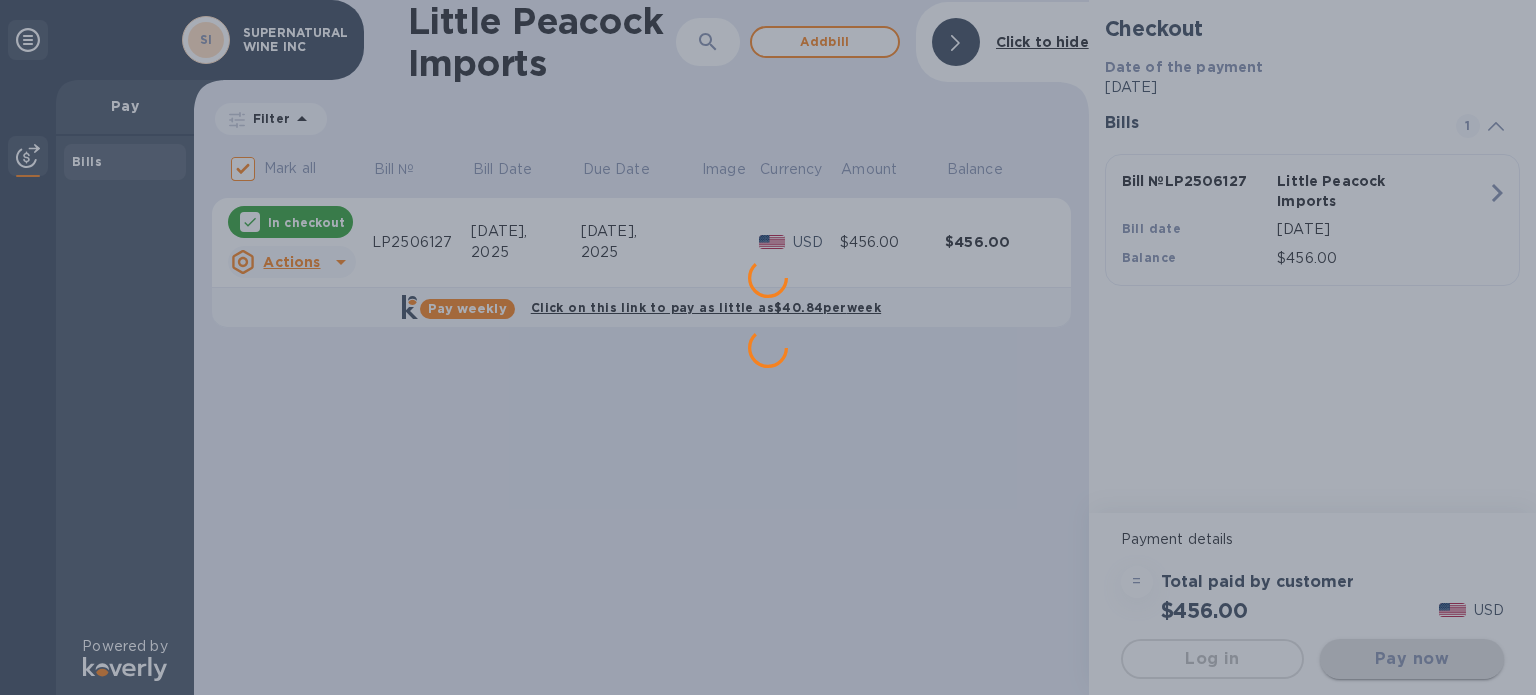 scroll, scrollTop: 0, scrollLeft: 0, axis: both 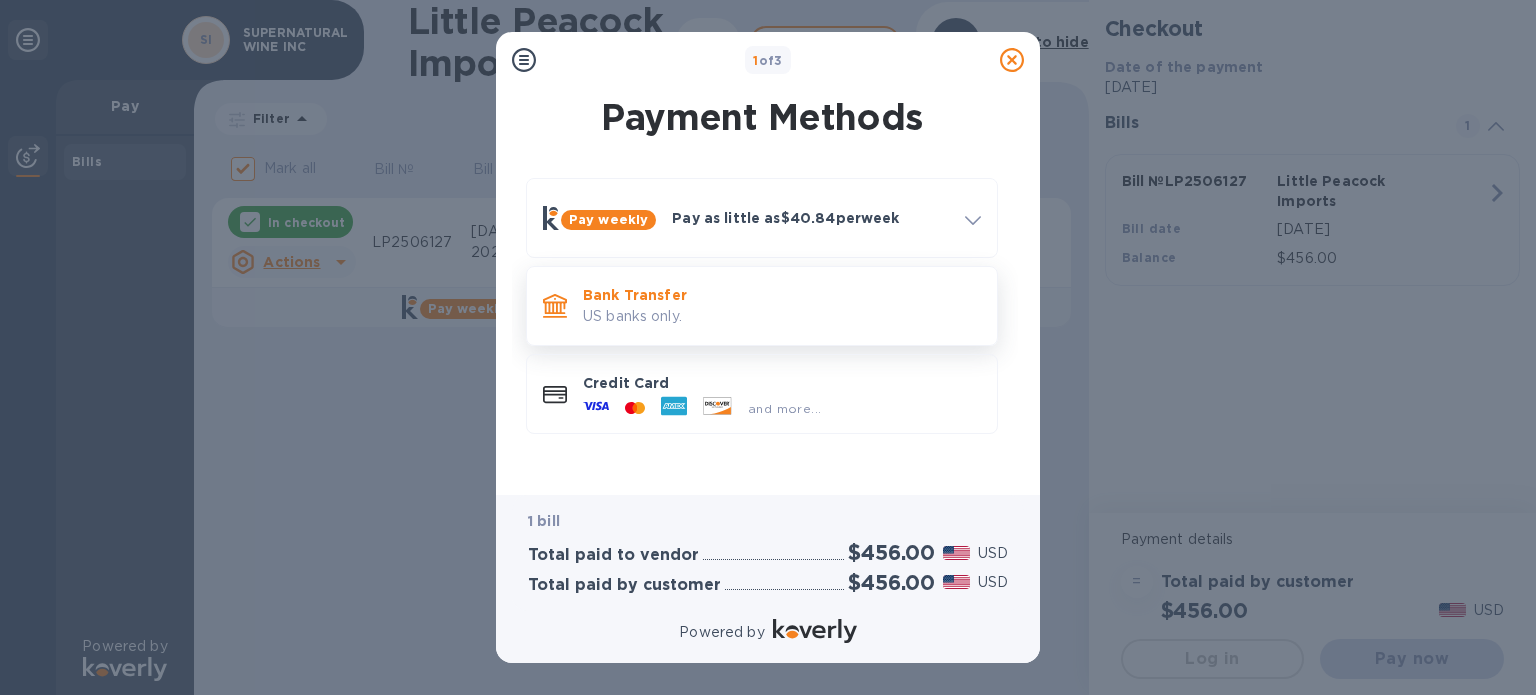 click on "Bank Transfer" at bounding box center (782, 295) 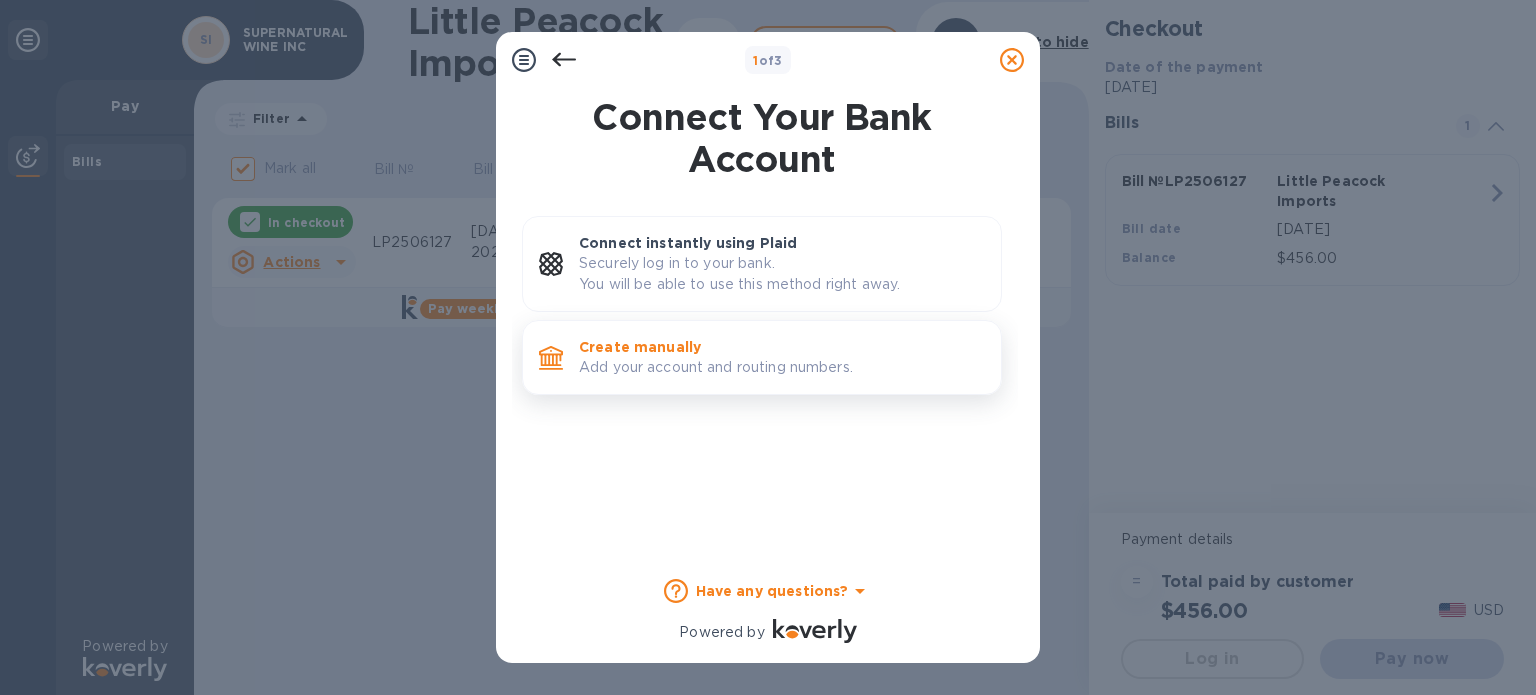 click on "Add your account and routing numbers." at bounding box center [782, 367] 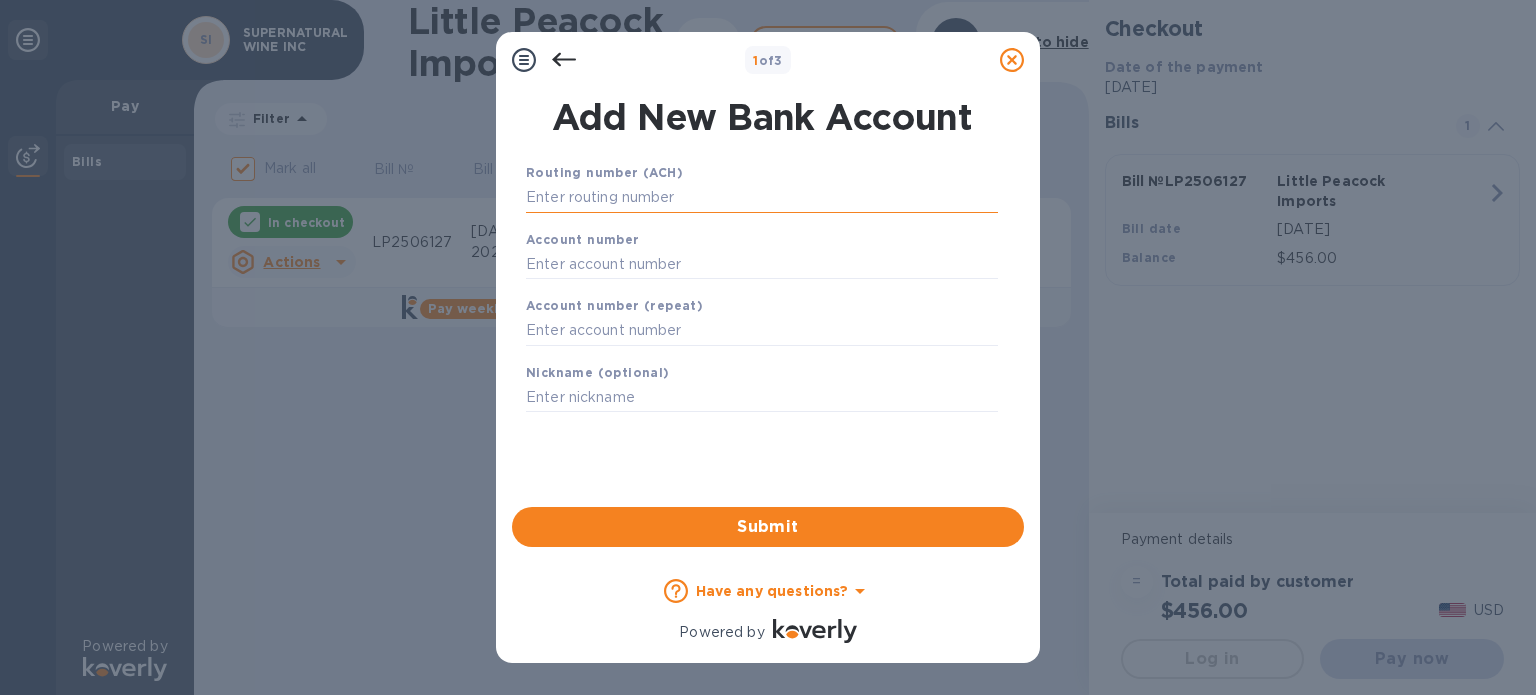 click at bounding box center (762, 198) 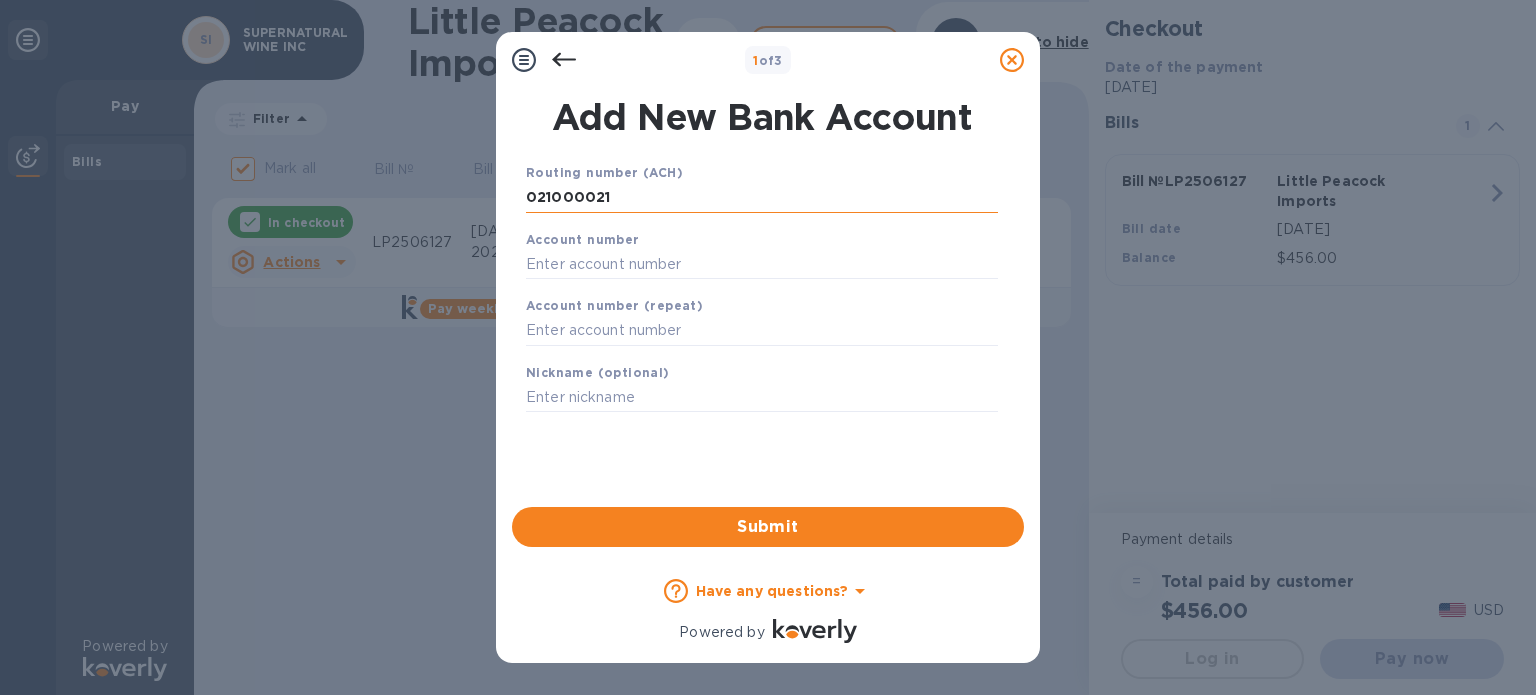 type on "021000021" 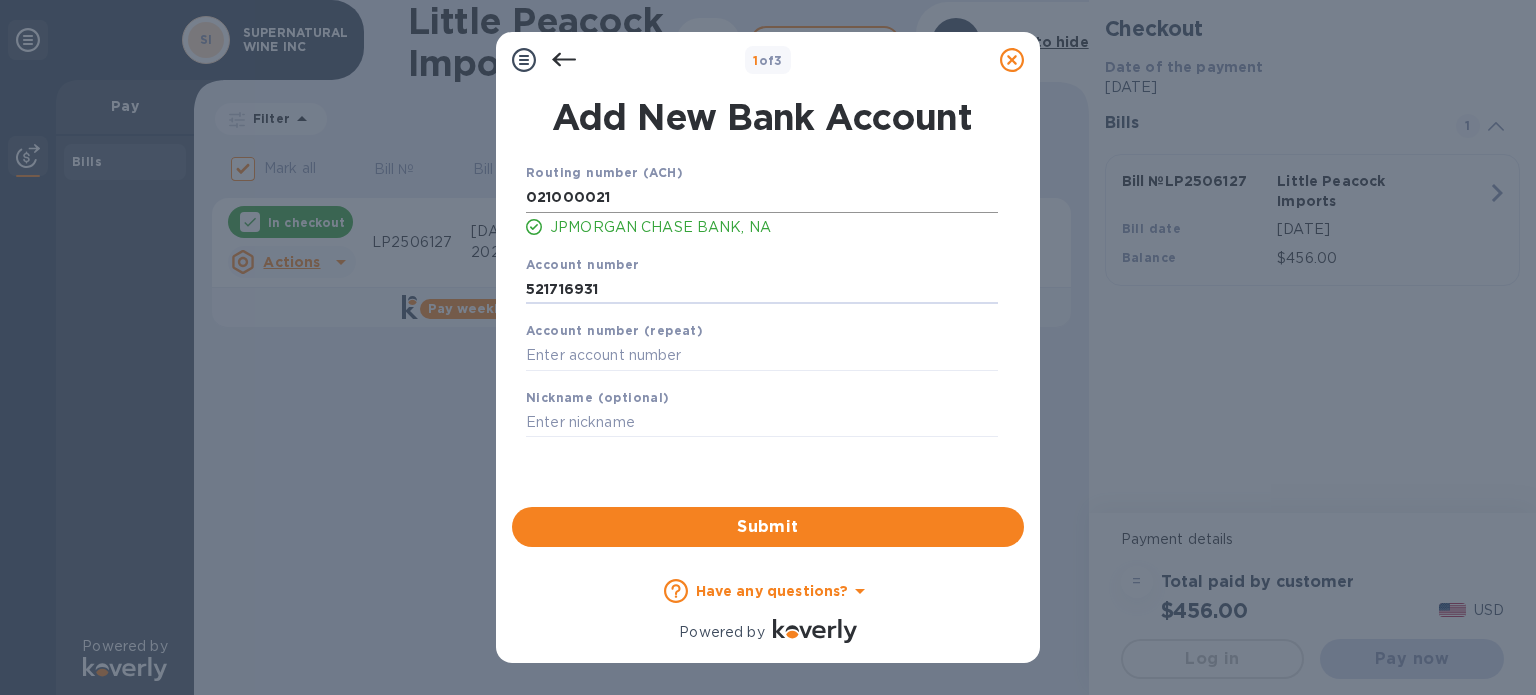 type on "521716931" 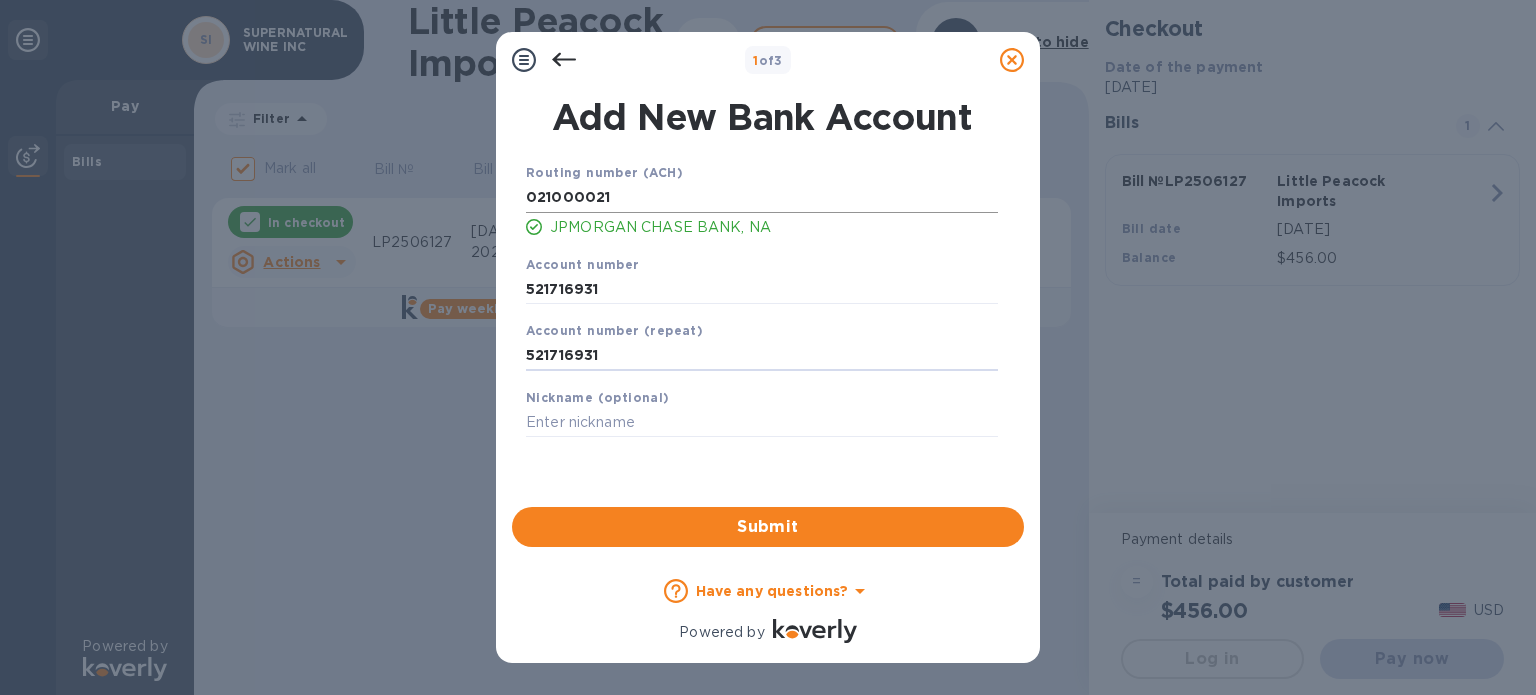 type on "521716931" 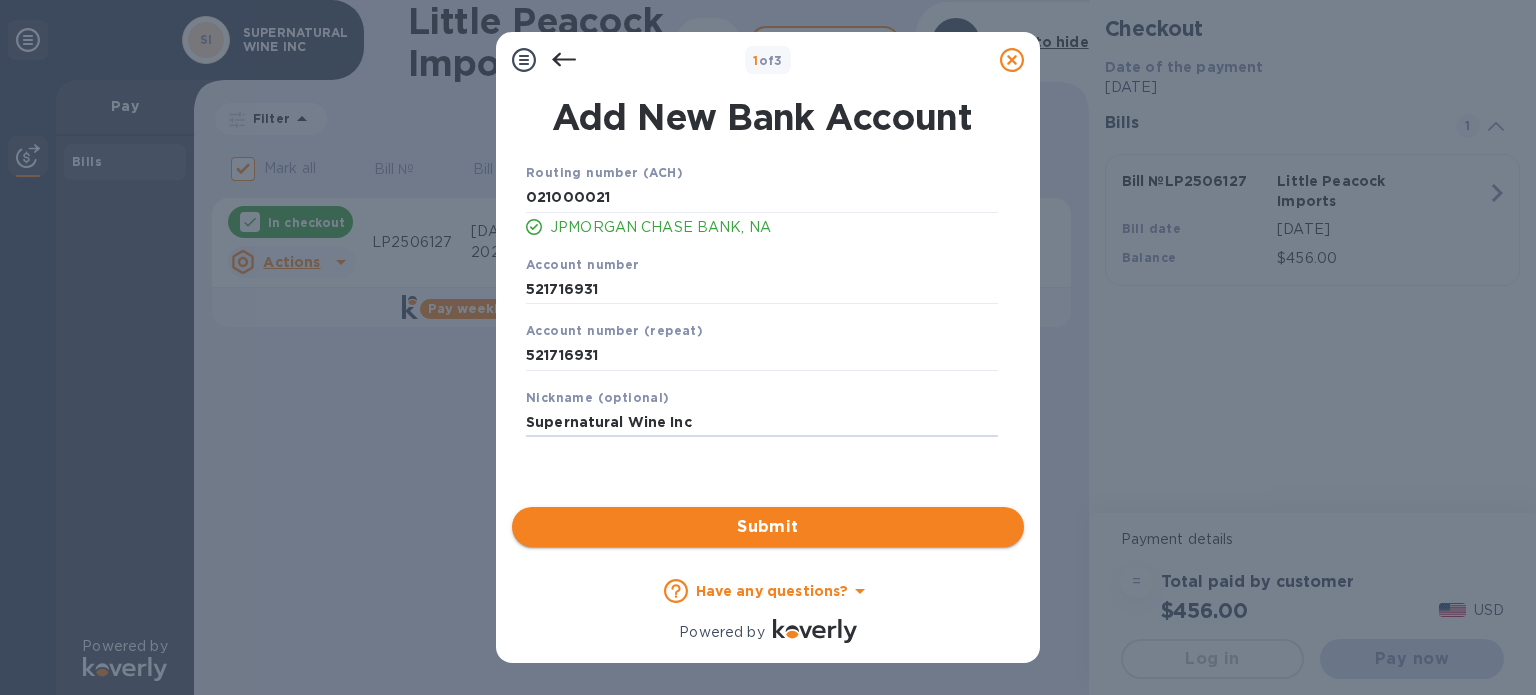 type on "Supernatural Wine Inc" 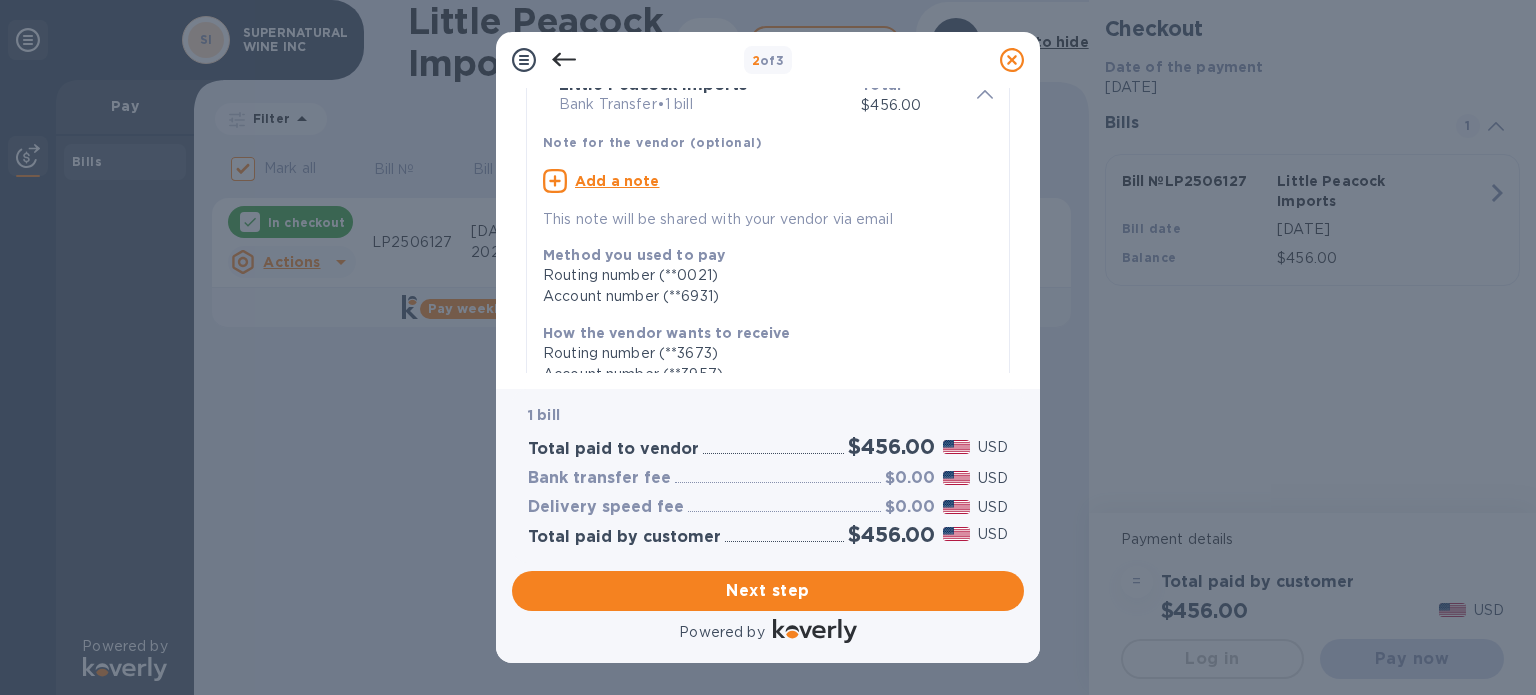 scroll, scrollTop: 200, scrollLeft: 0, axis: vertical 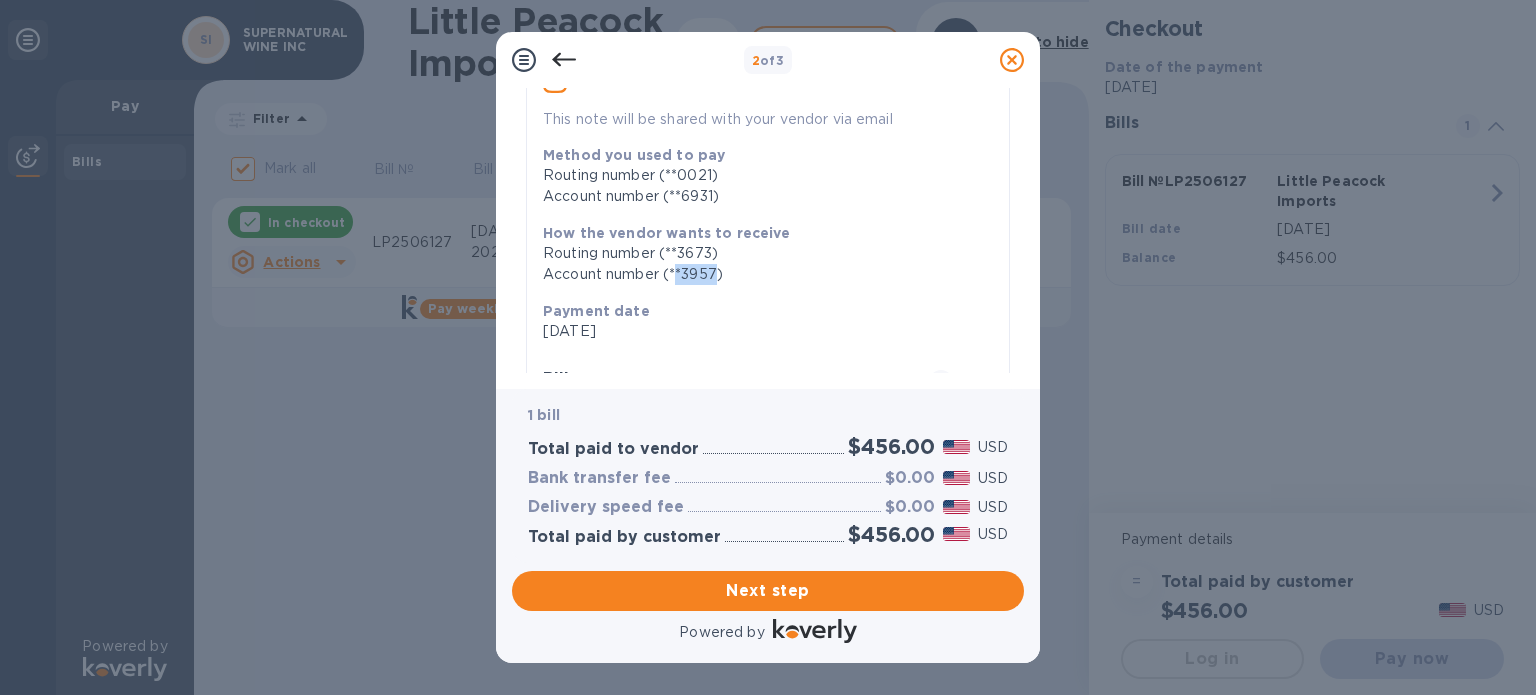 drag, startPoint x: 675, startPoint y: 281, endPoint x: 718, endPoint y: 281, distance: 43 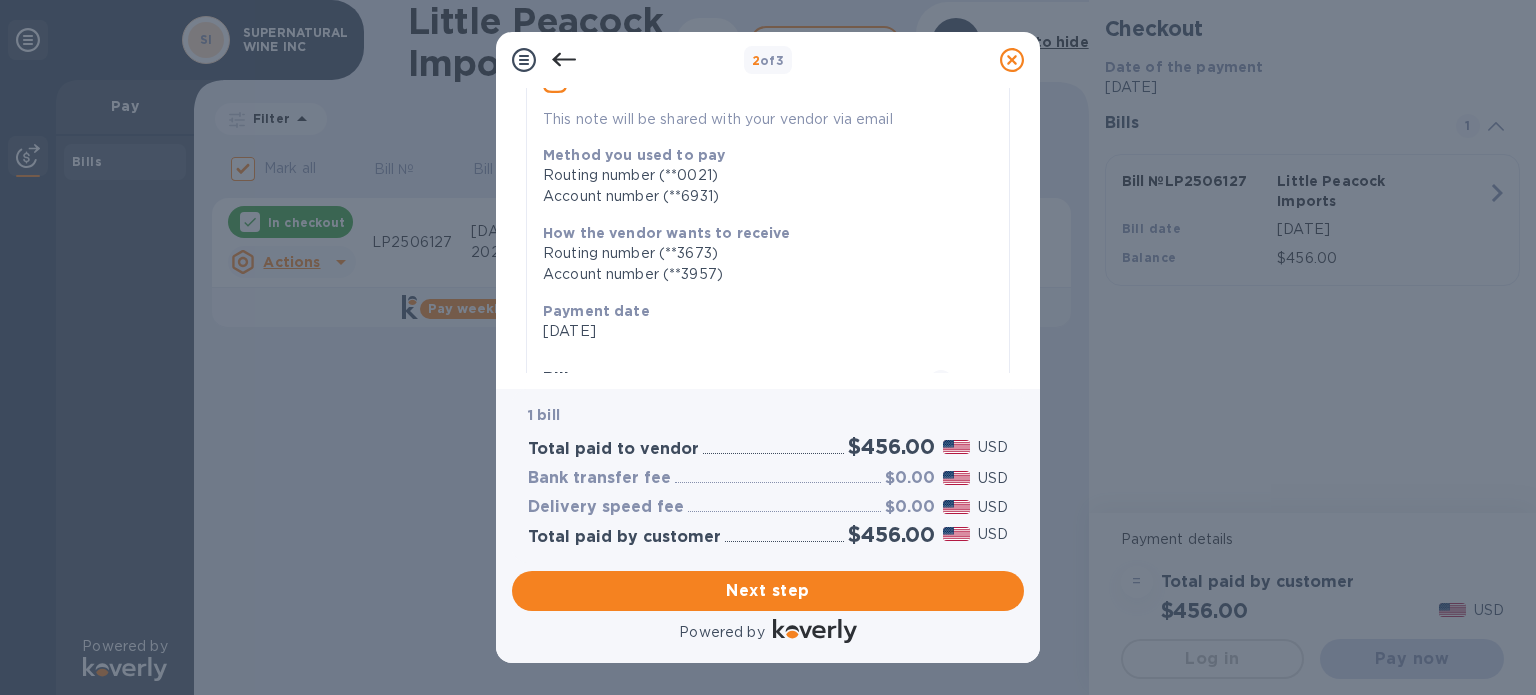 click on "Account number (**3957)" at bounding box center (760, 274) 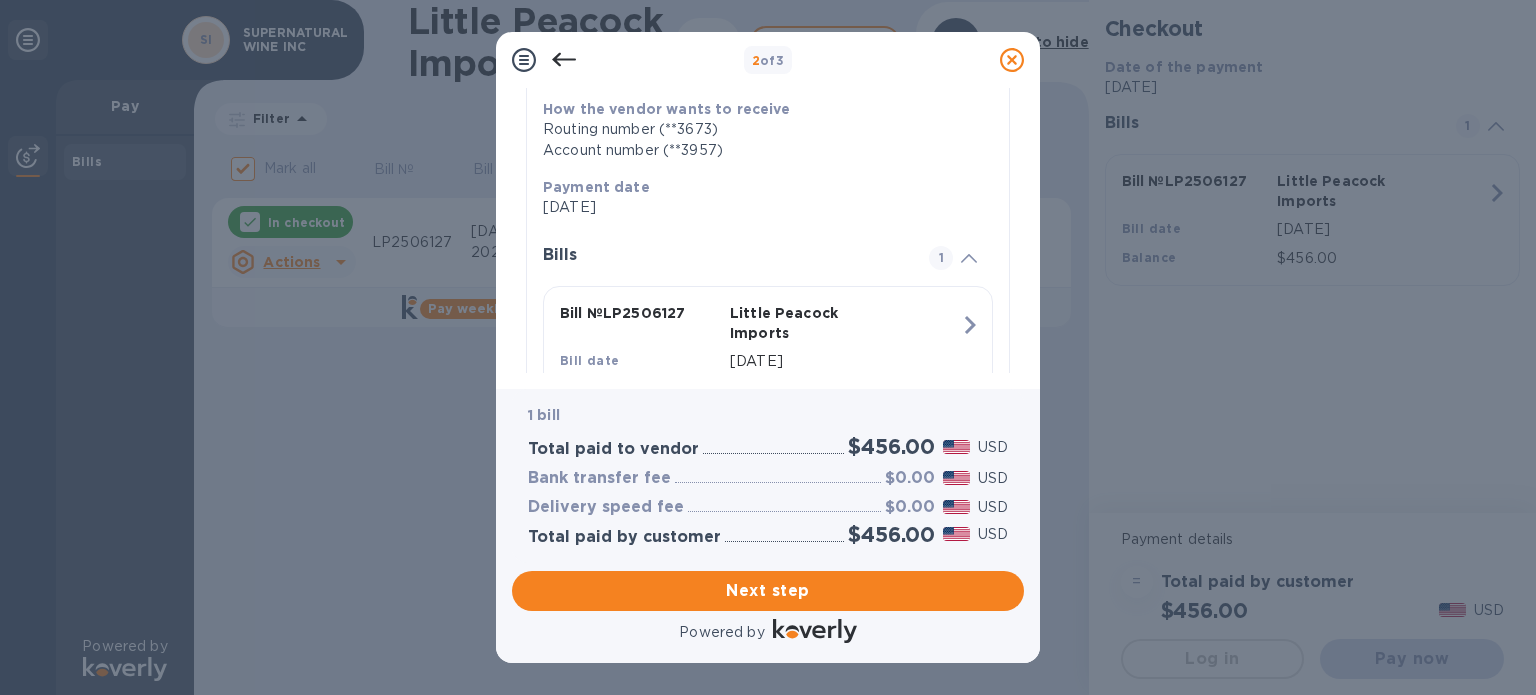 scroll, scrollTop: 419, scrollLeft: 0, axis: vertical 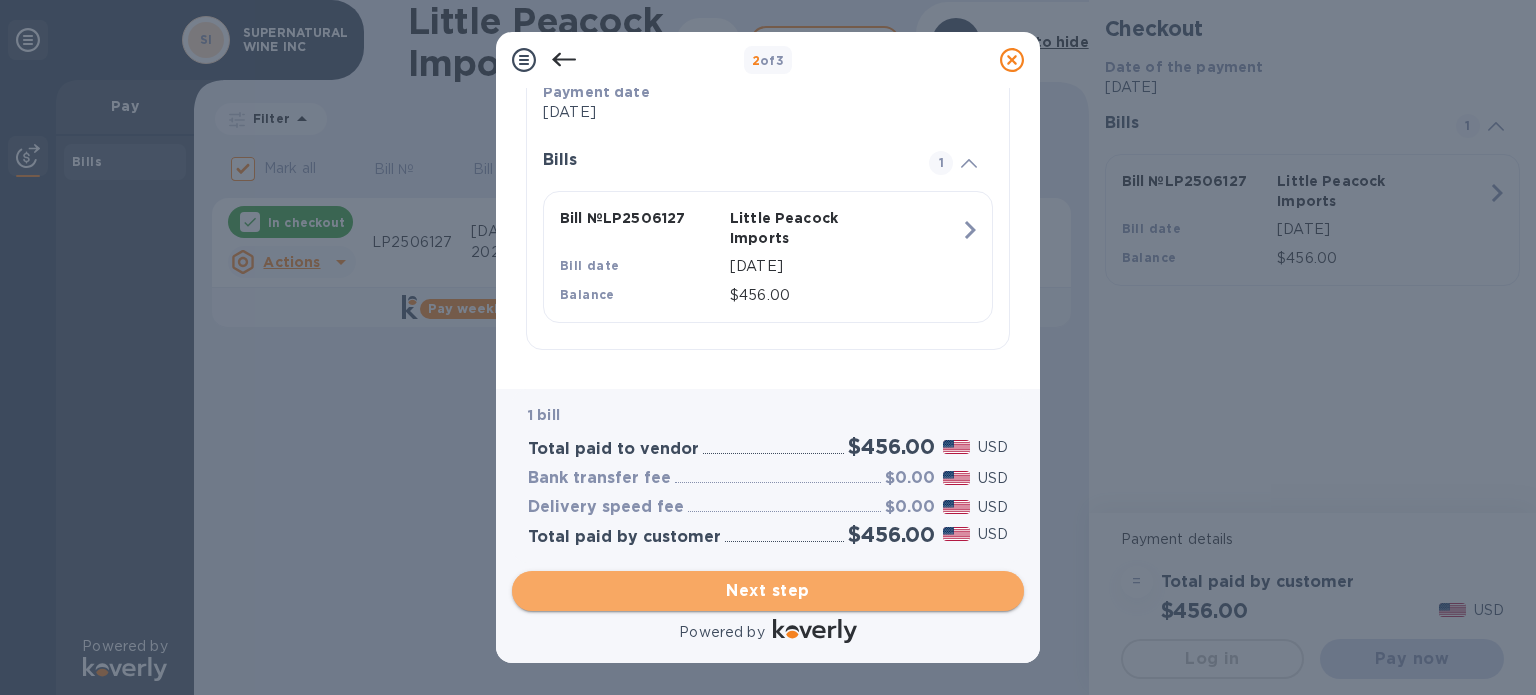 click on "Next step" at bounding box center (768, 591) 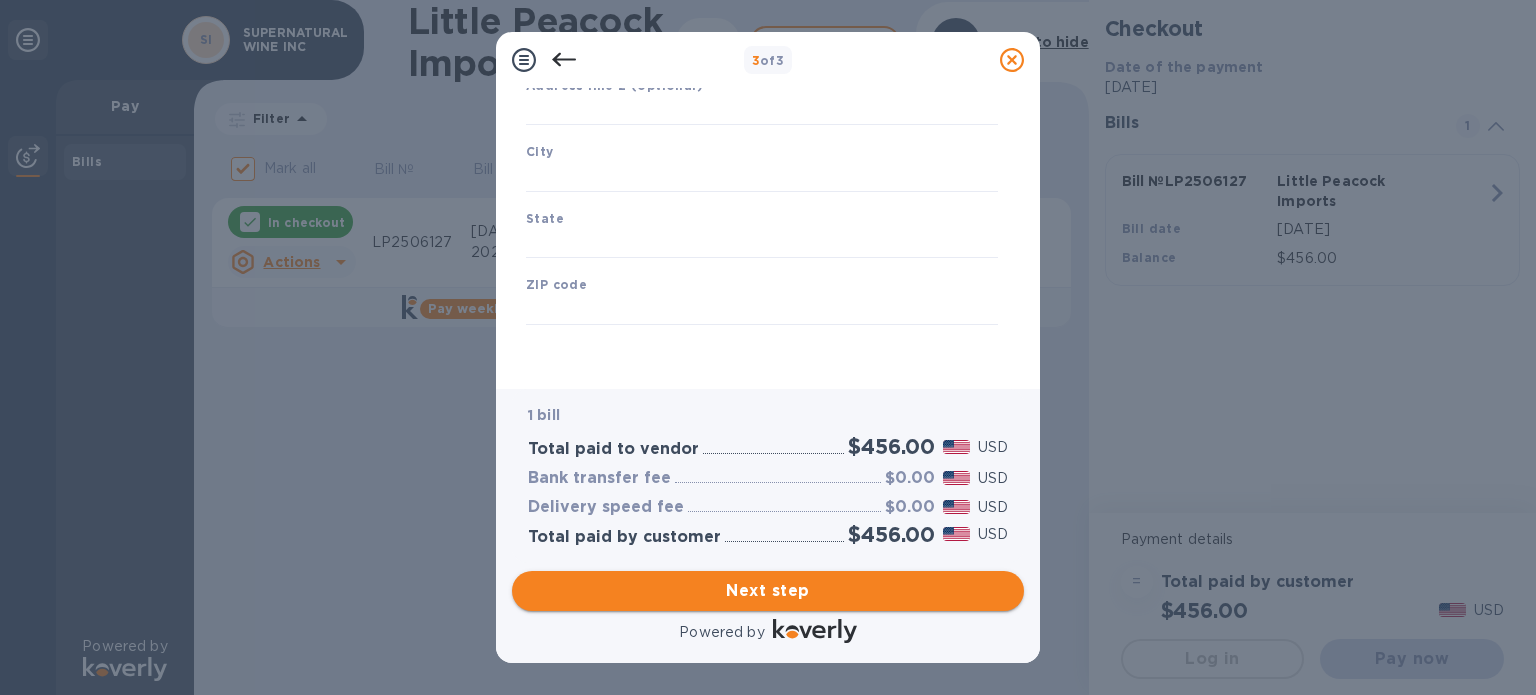 type on "United States" 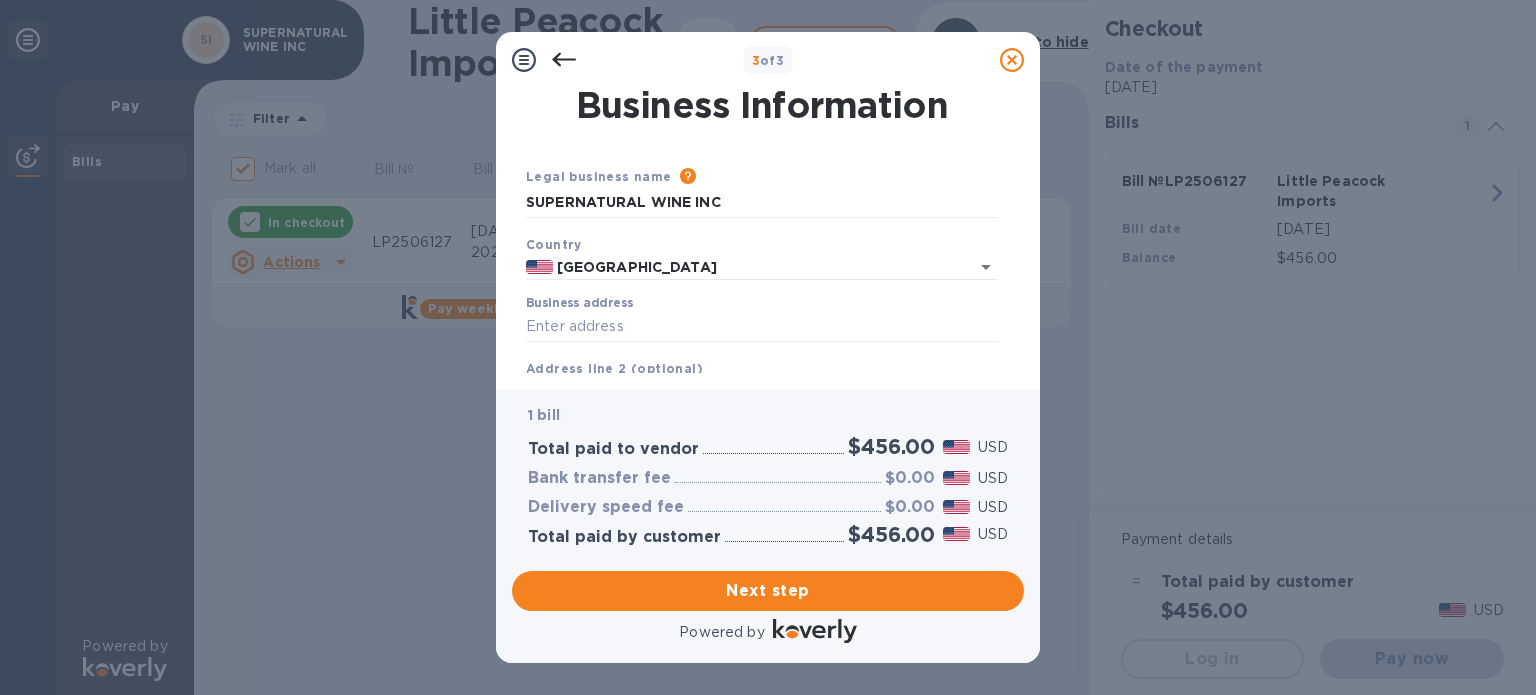 scroll, scrollTop: 100, scrollLeft: 0, axis: vertical 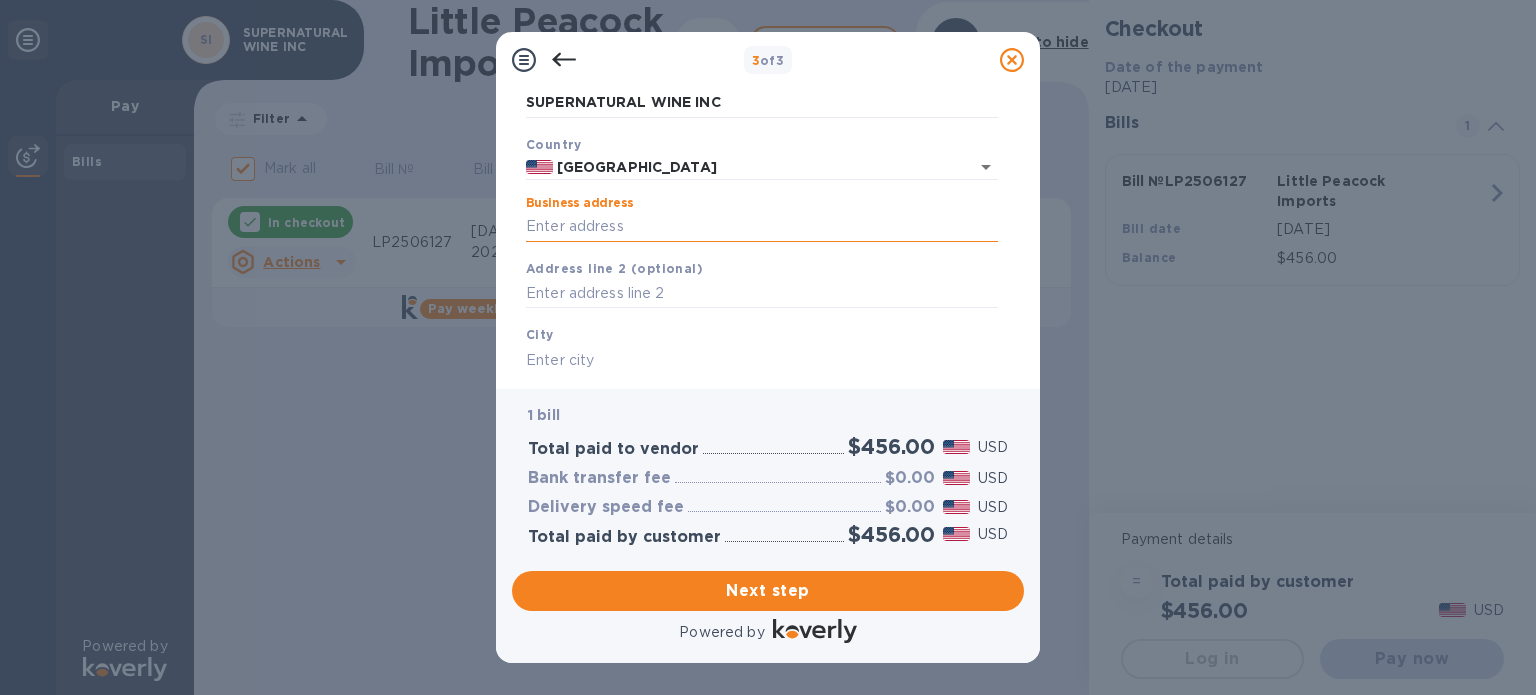 click on "Business address" at bounding box center [762, 227] 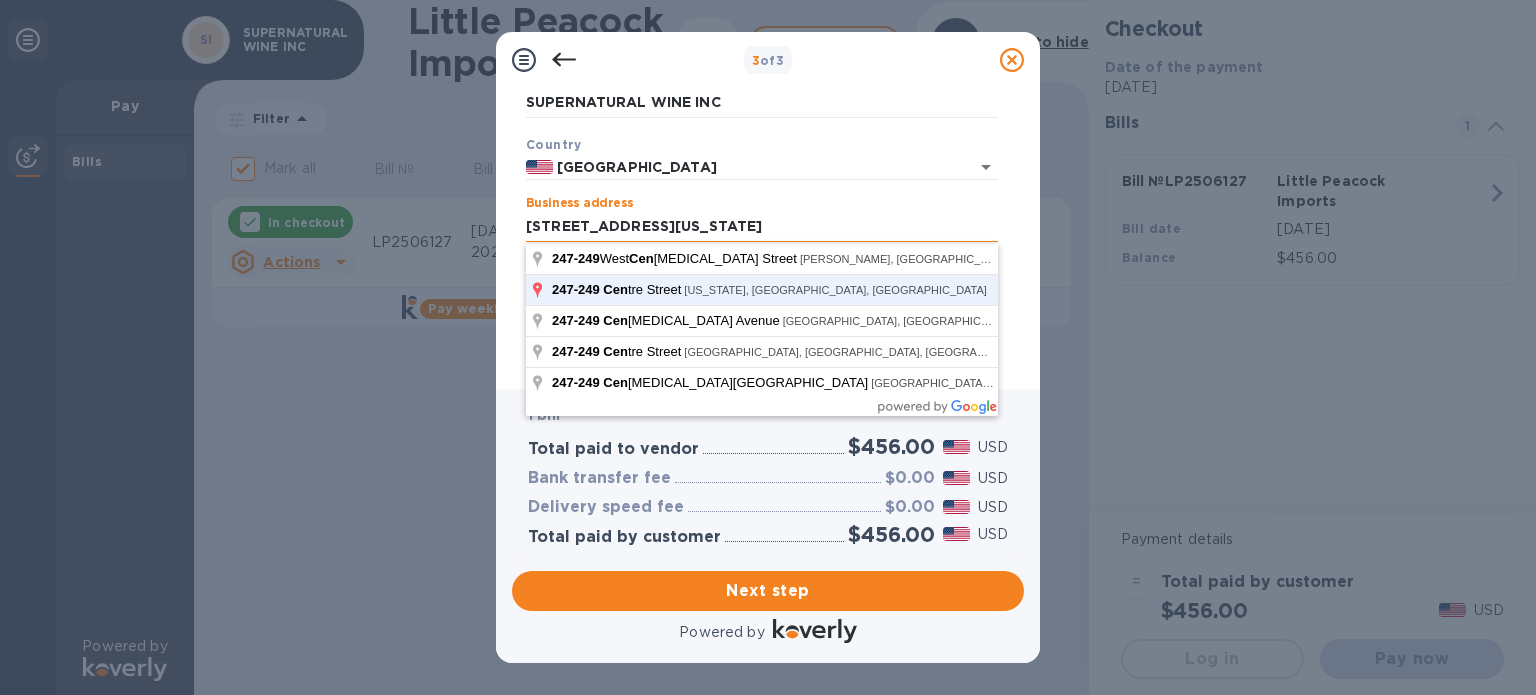 click on "Save" at bounding box center (0, 0) 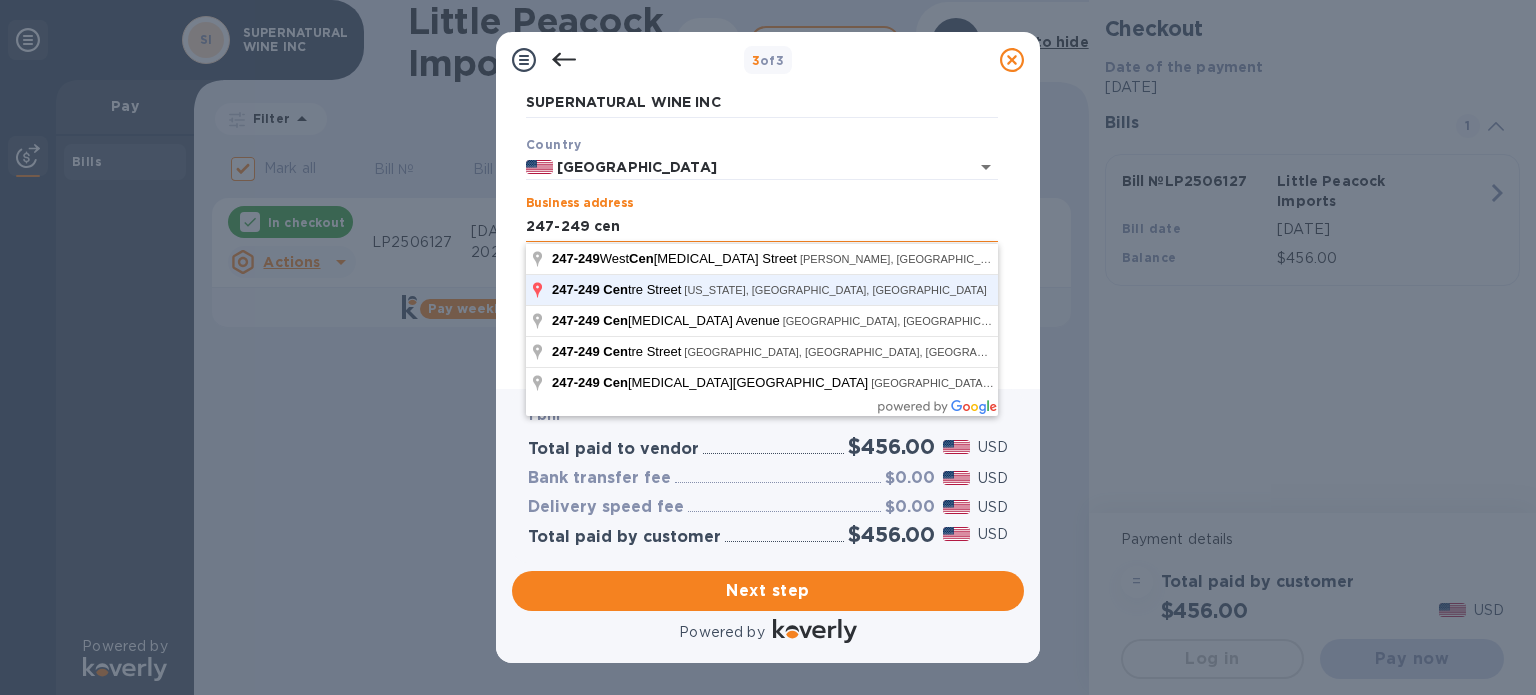 type on "247 Centre Street" 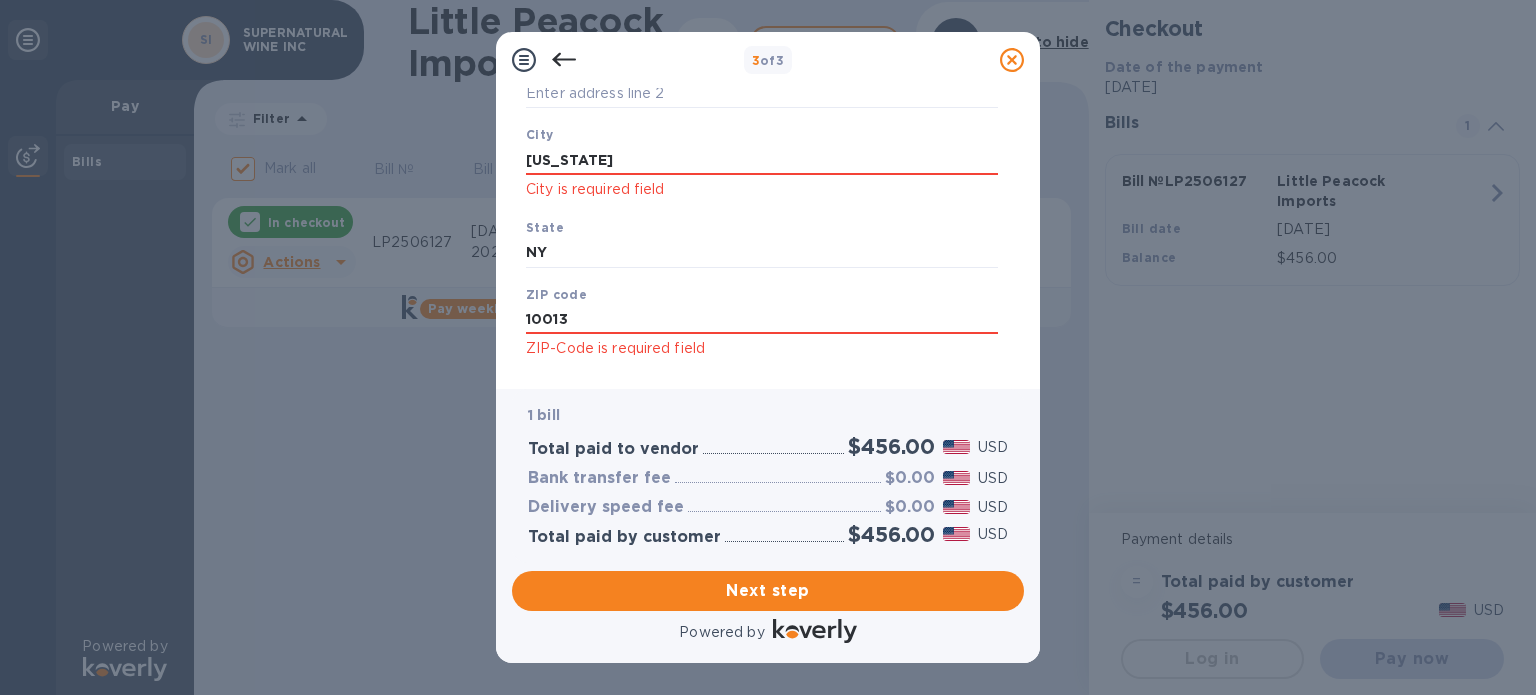 scroll, scrollTop: 337, scrollLeft: 0, axis: vertical 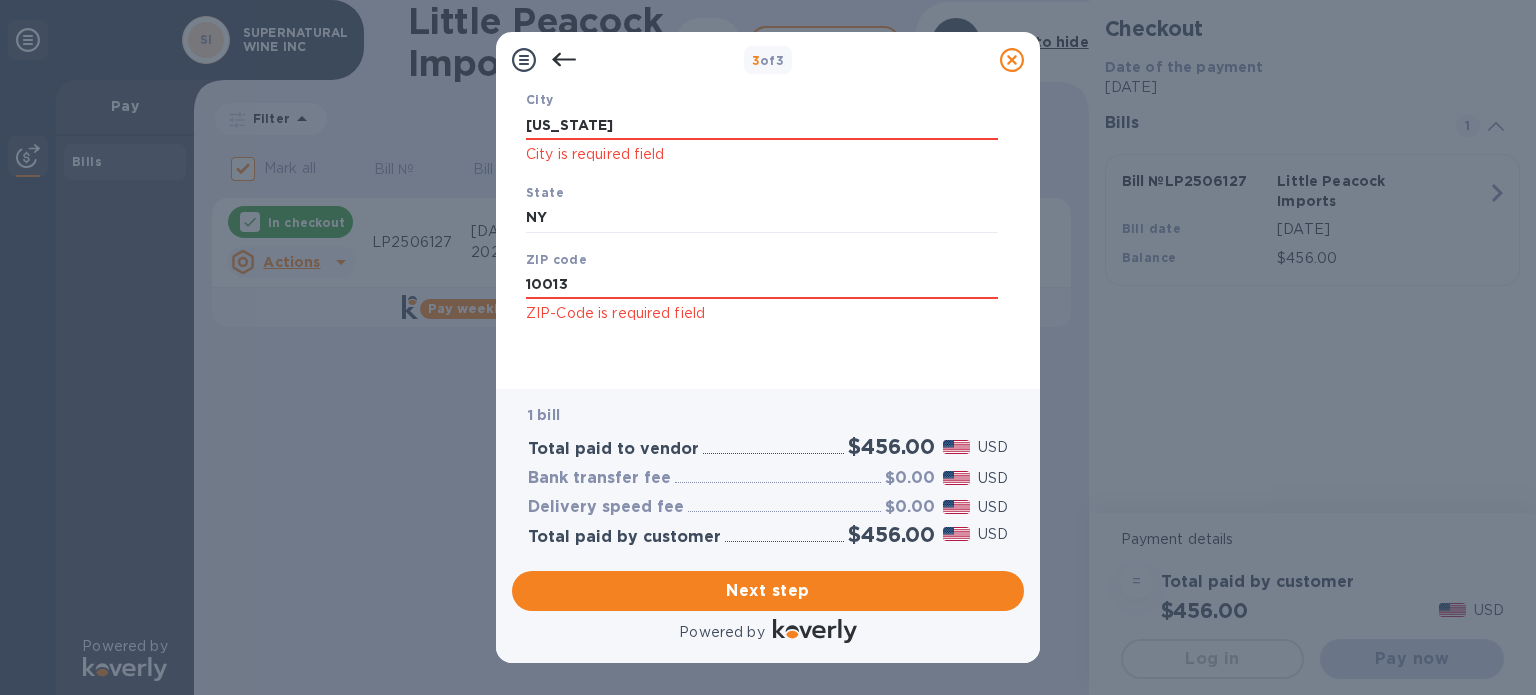 click on "Legal business name Please provide the legal name that appears on your SS-4 form issued by the IRS when the company was formed. SUPERNATURAL WINE INC Country United States Business address 247 Centre Street Address line 2 (optional) City New York City is required field State NY ZIP code 10013 ZIP-Code is required field Save" at bounding box center (762, 102) 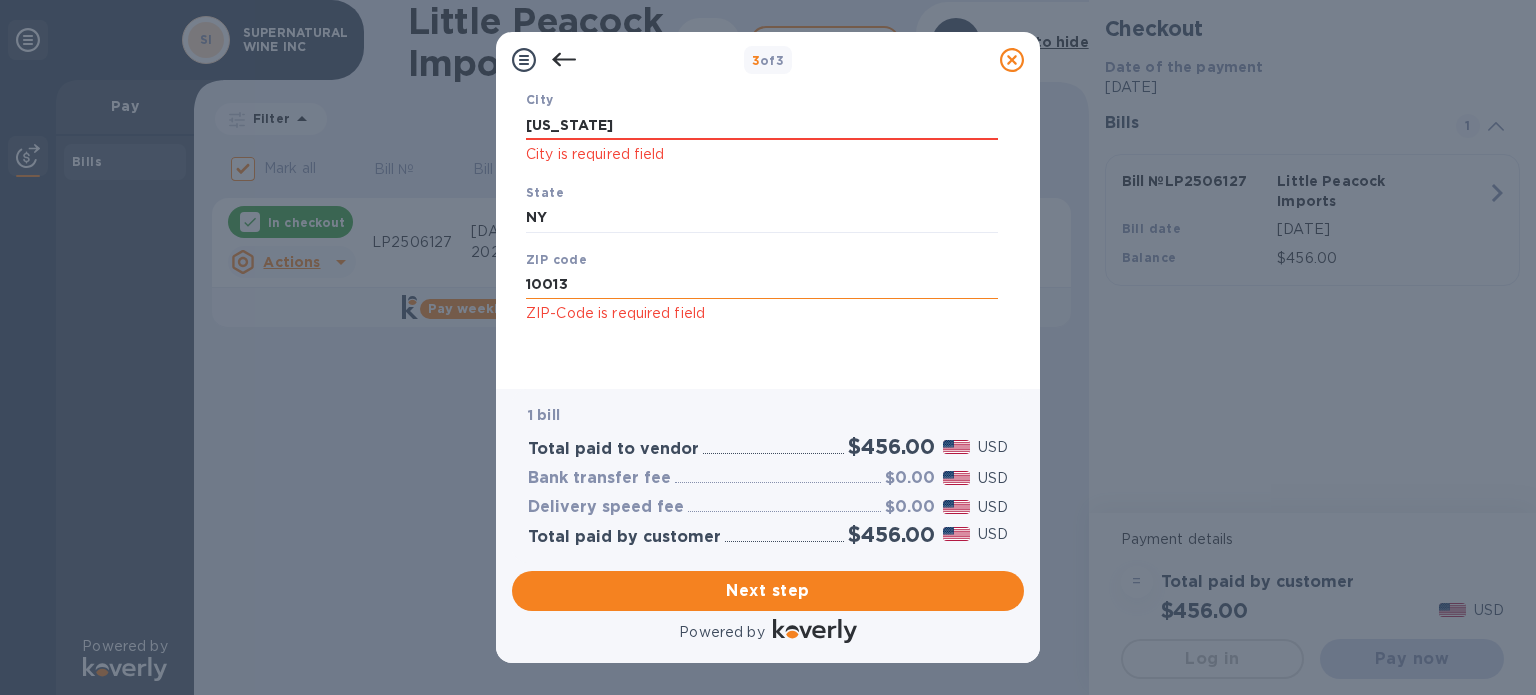 click on "10013" at bounding box center [762, 285] 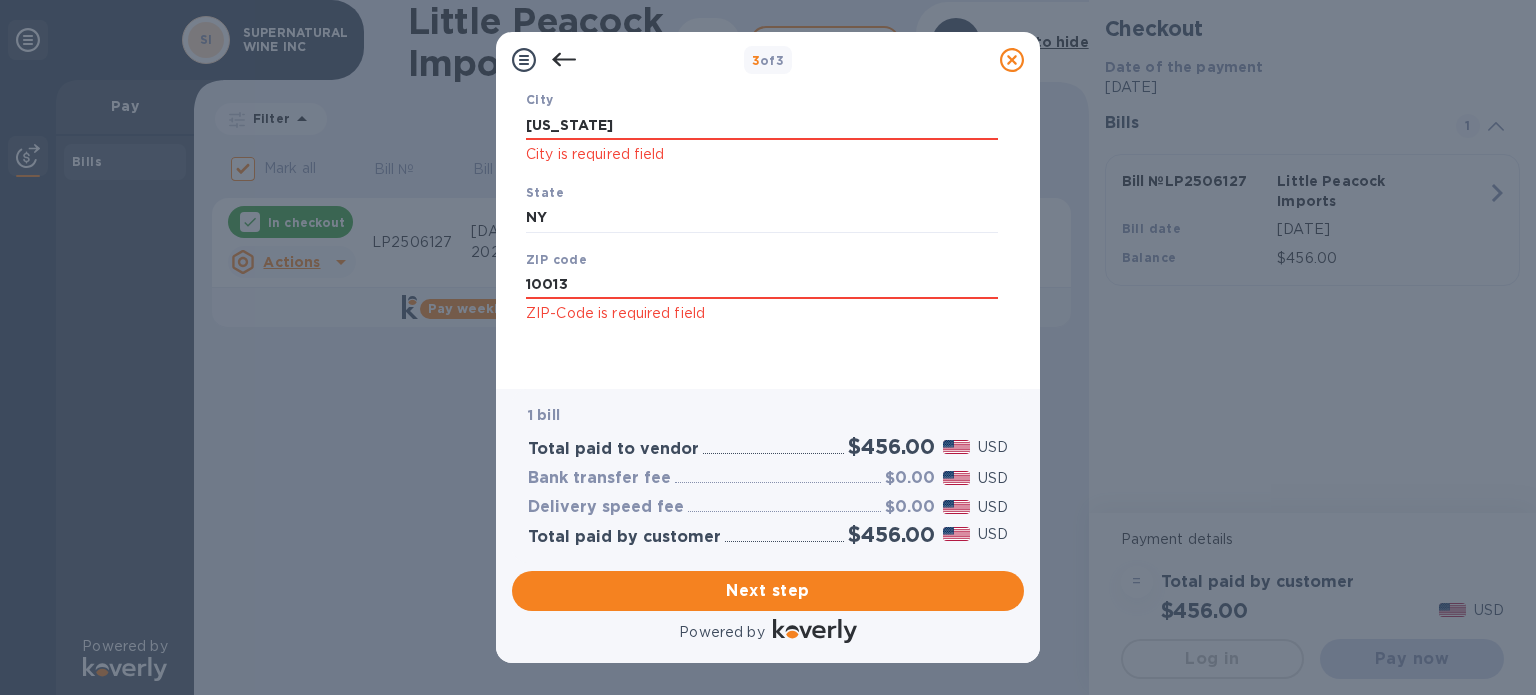 click on "Legal business name Please provide the legal name that appears on your SS-4 form issued by the IRS when the company was formed. SUPERNATURAL WINE INC Country United States Business address 247 Centre Street Address line 2 (optional) City New York City is required field State NY ZIP code 10013 ZIP-Code is required field Save" at bounding box center (762, 102) 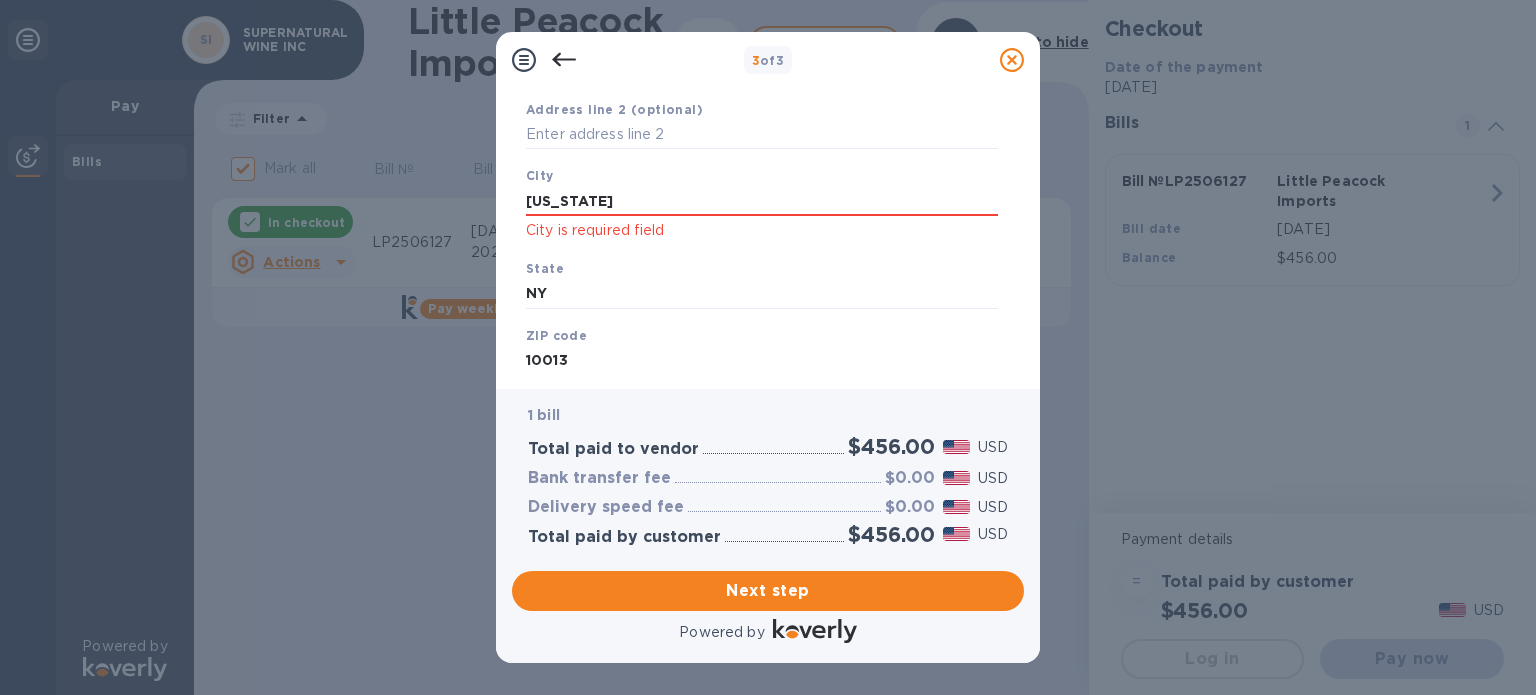 scroll, scrollTop: 337, scrollLeft: 0, axis: vertical 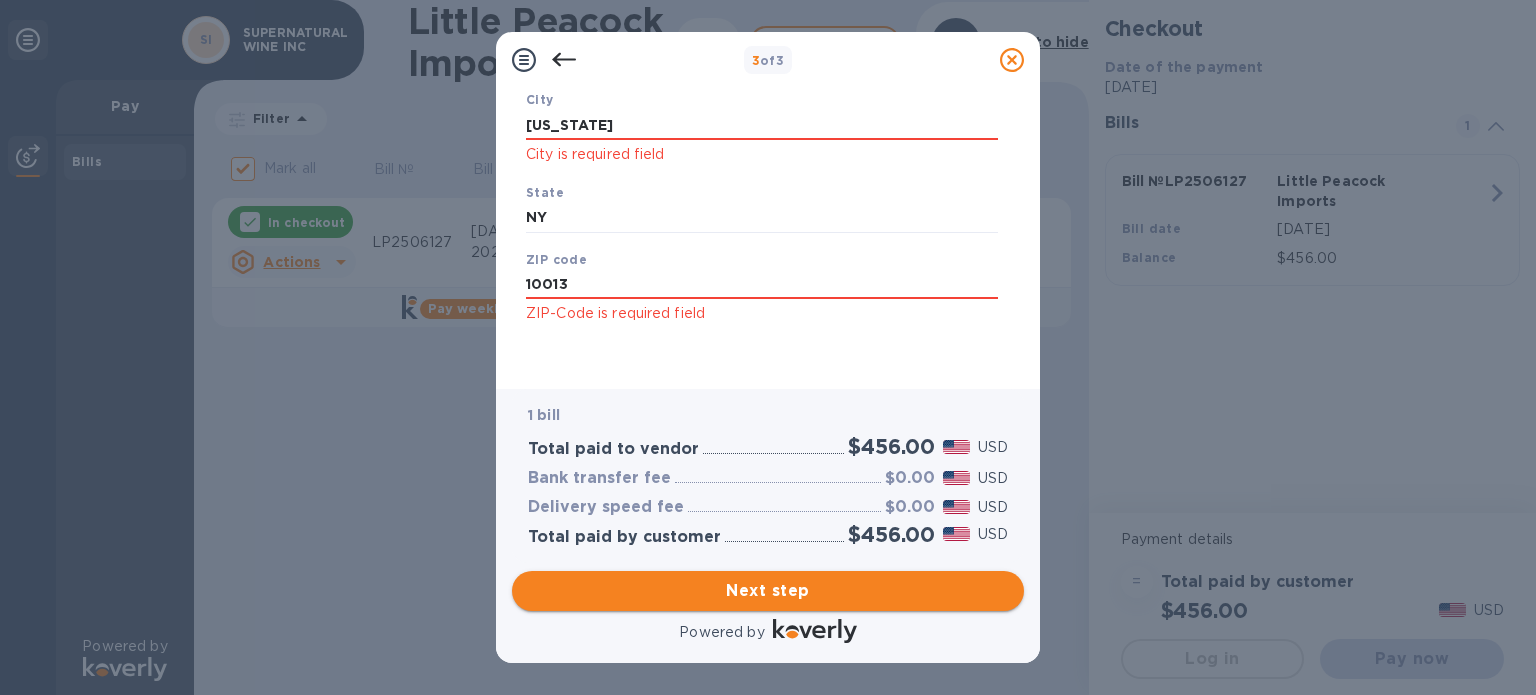 click on "Next step" at bounding box center [768, 591] 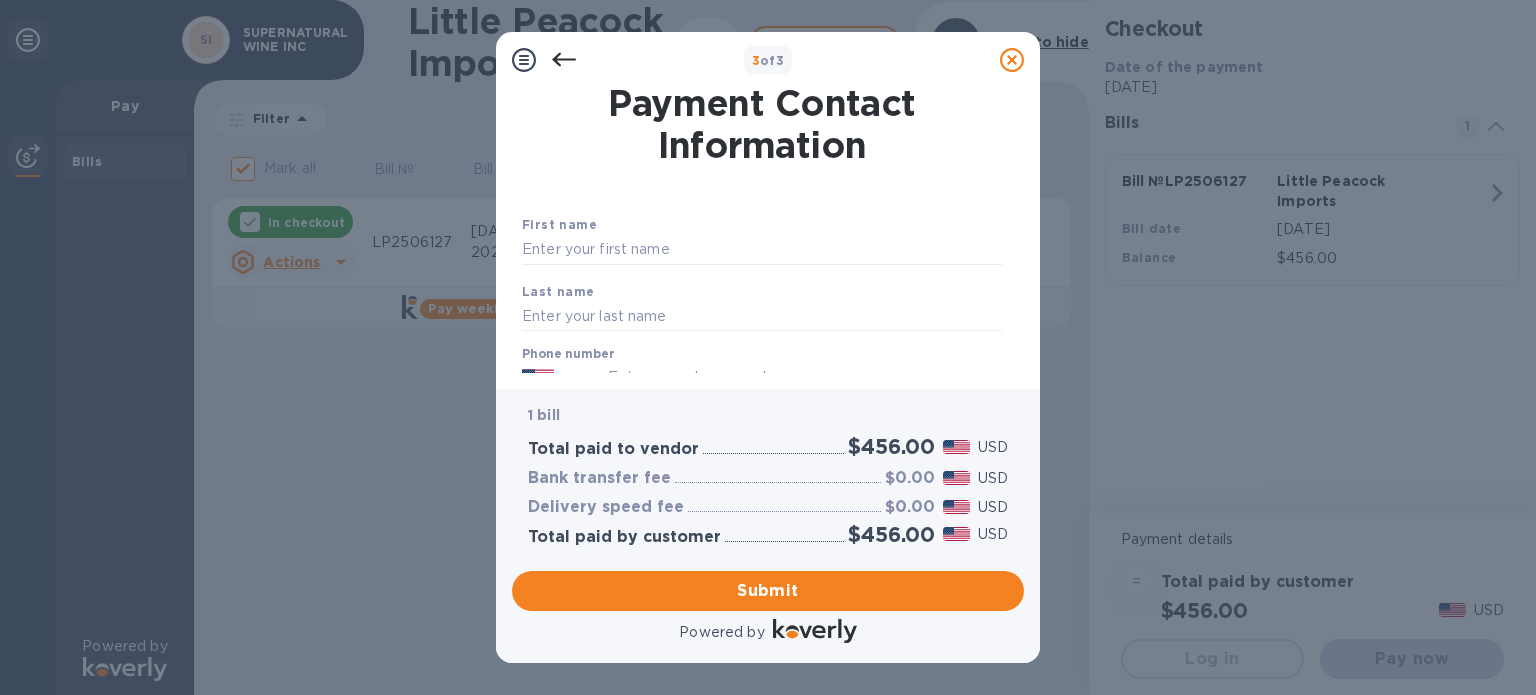 scroll, scrollTop: 0, scrollLeft: 0, axis: both 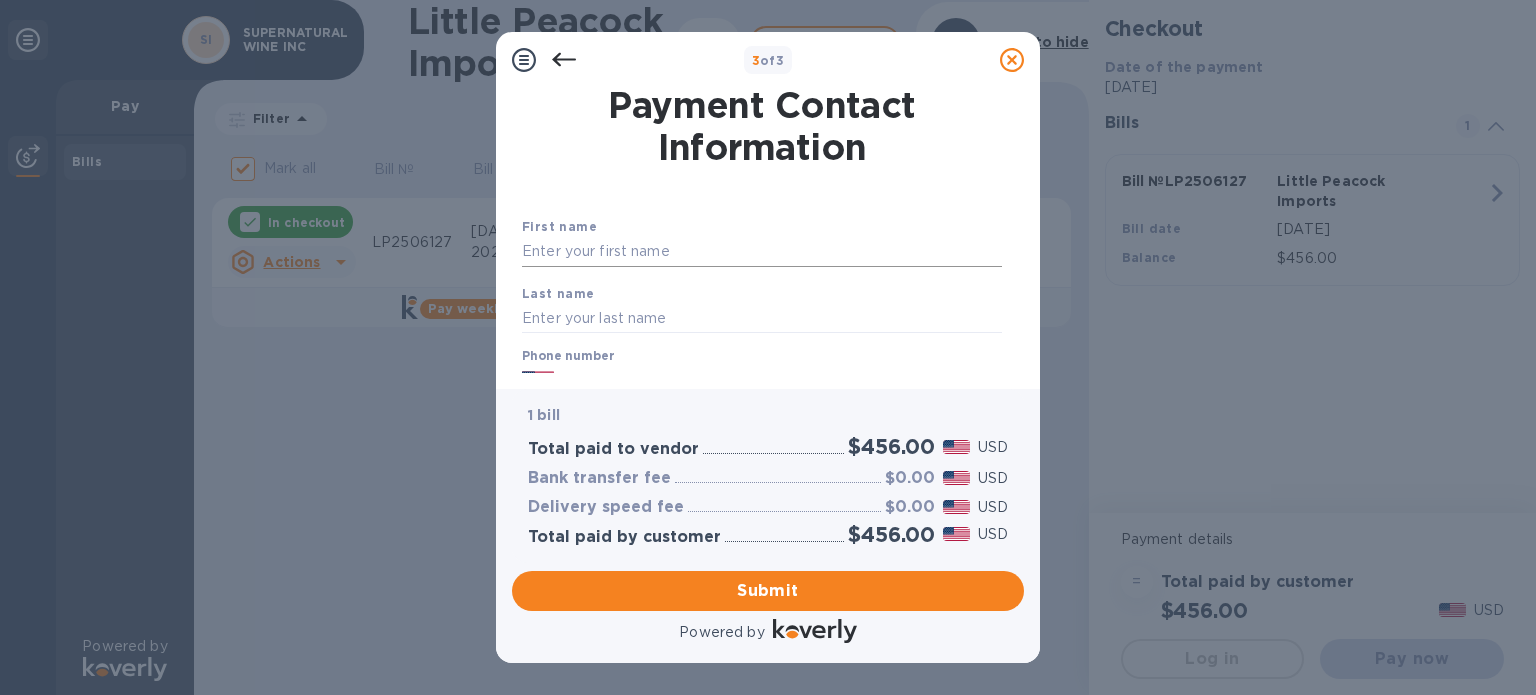 click at bounding box center (762, 252) 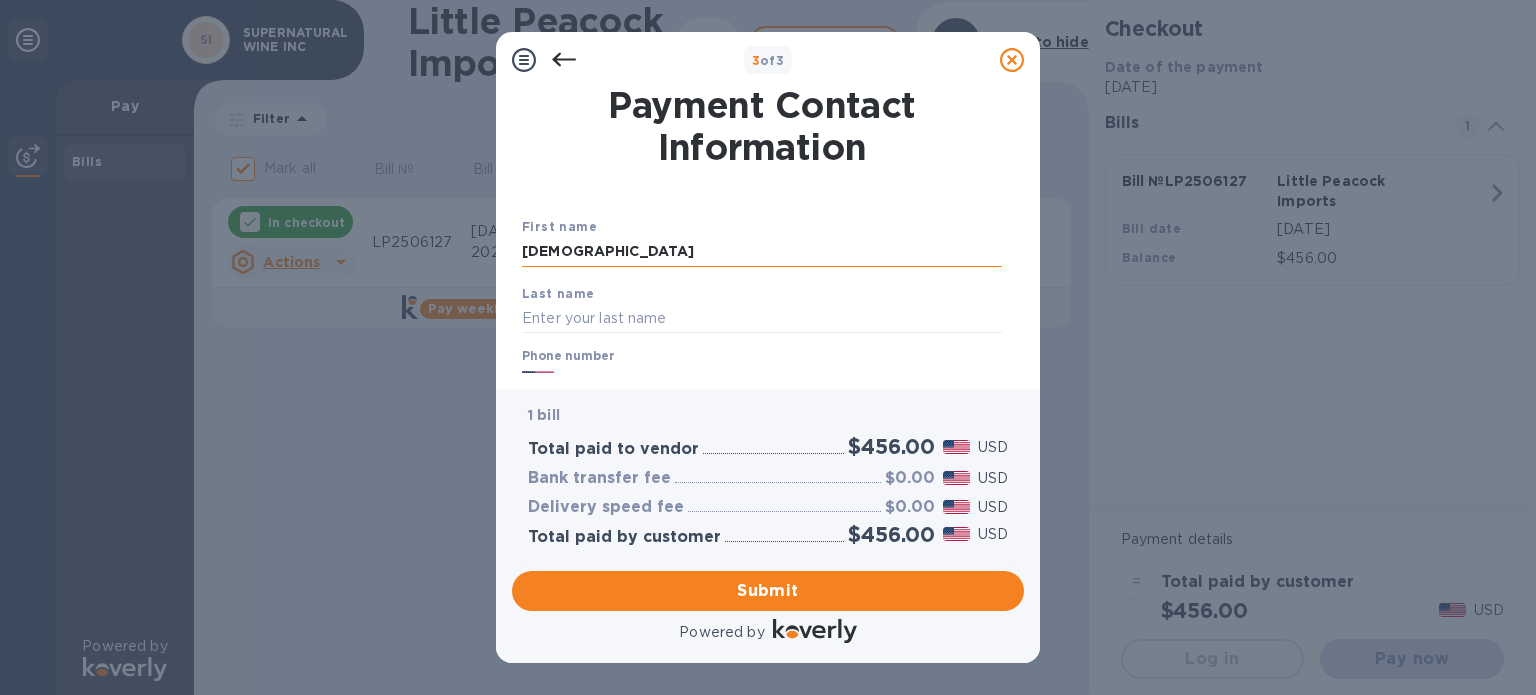type on "Jainam" 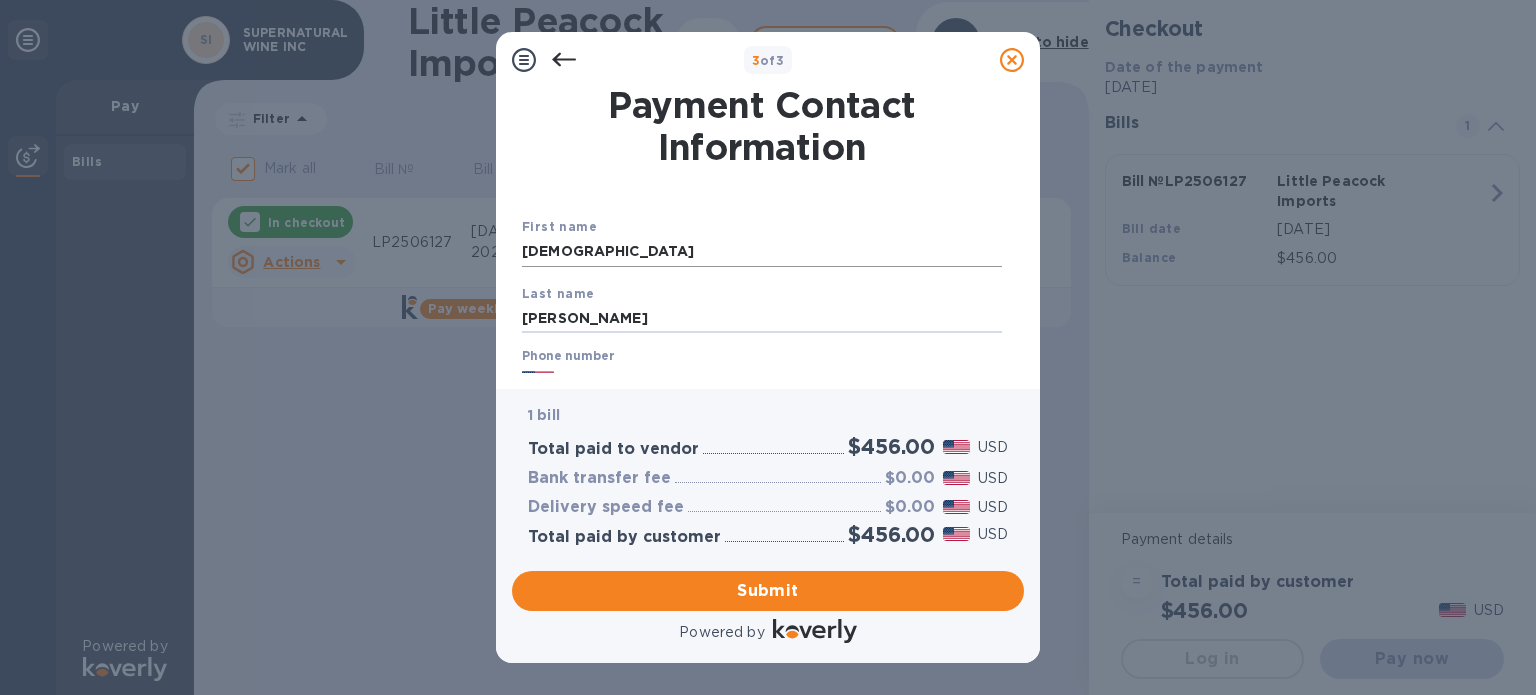 type on "Shah" 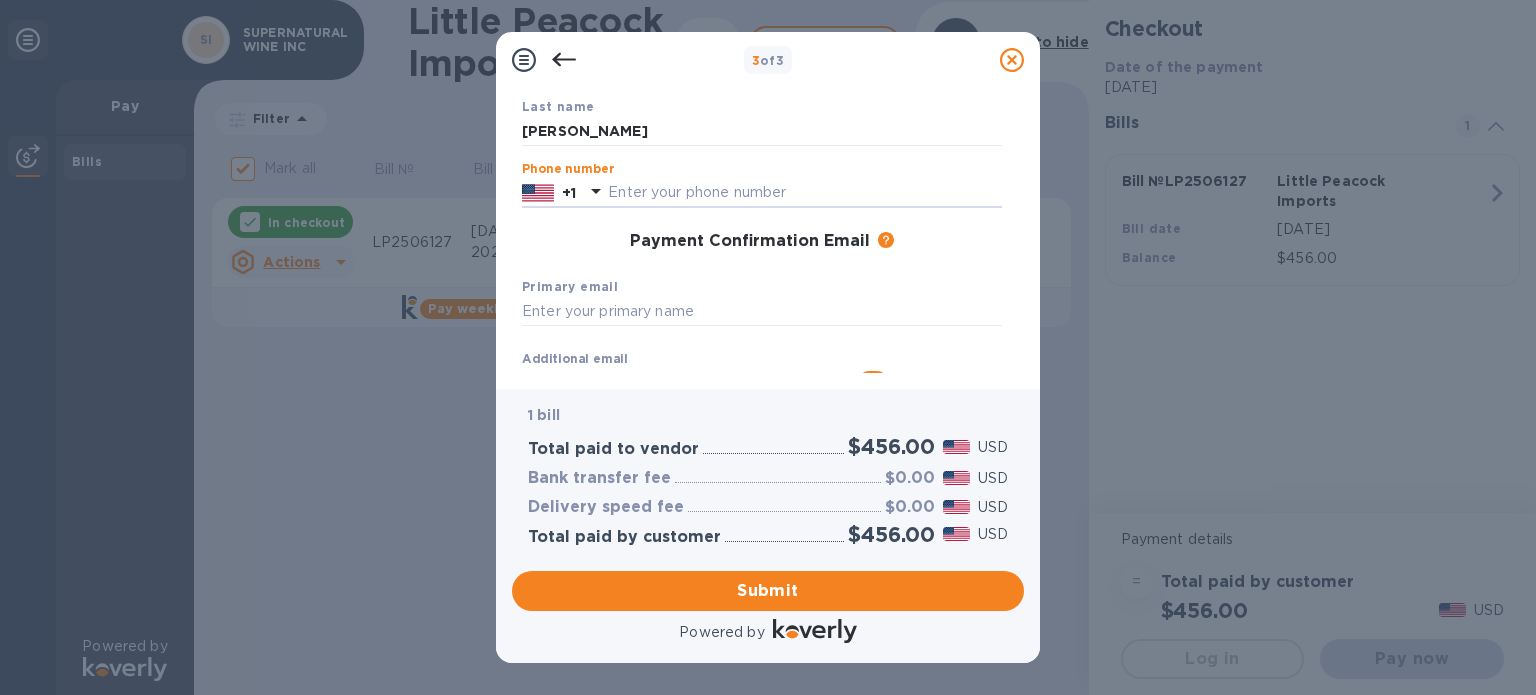 scroll, scrollTop: 222, scrollLeft: 0, axis: vertical 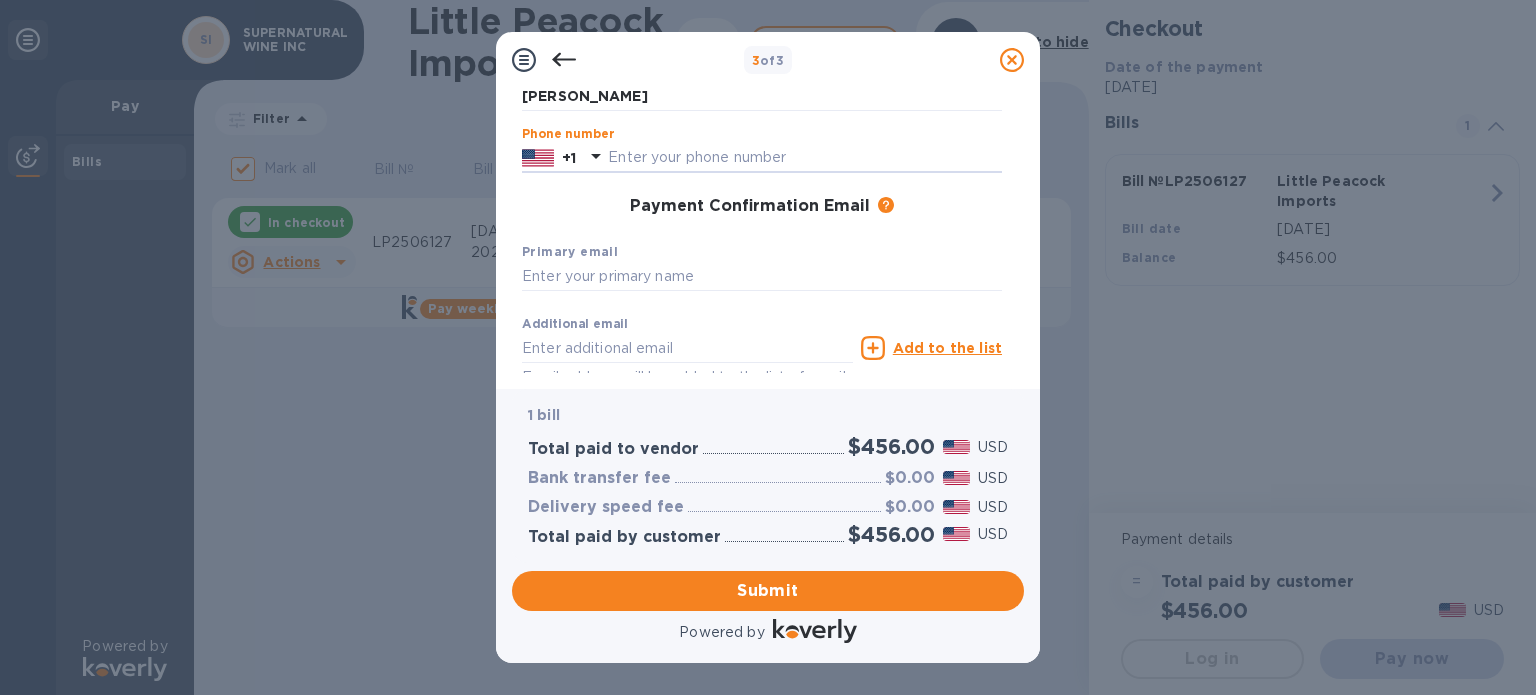 click on "Primary email" at bounding box center (762, 266) 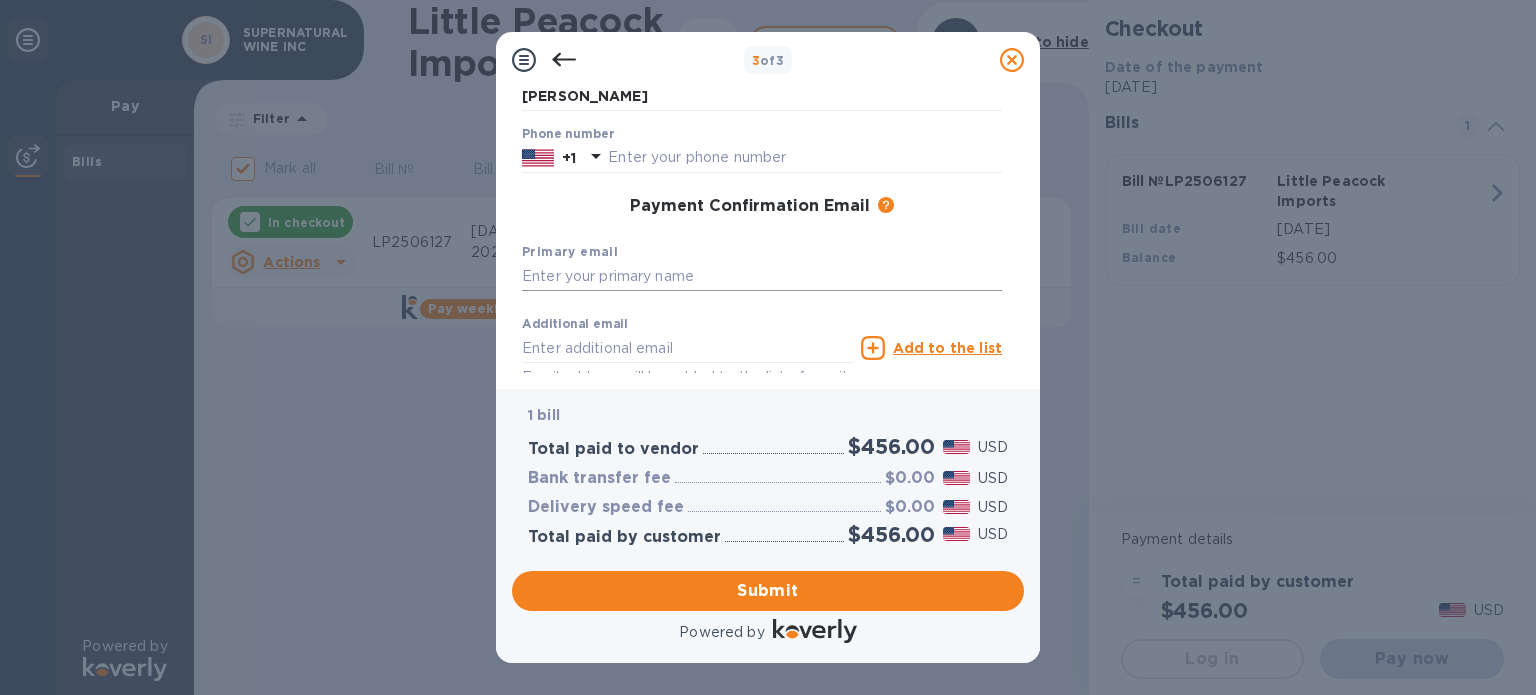 click at bounding box center (762, 277) 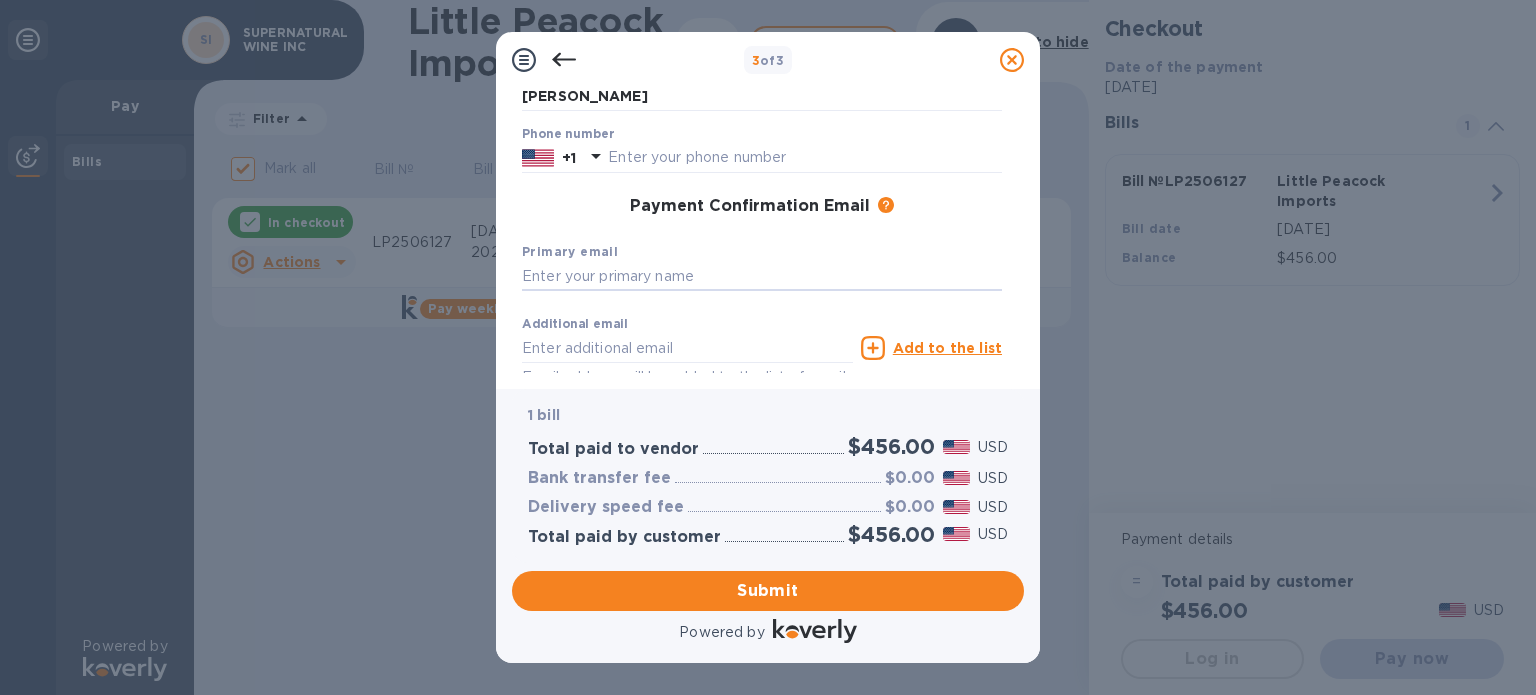 paste on "Bill249@compagnienyc.com" 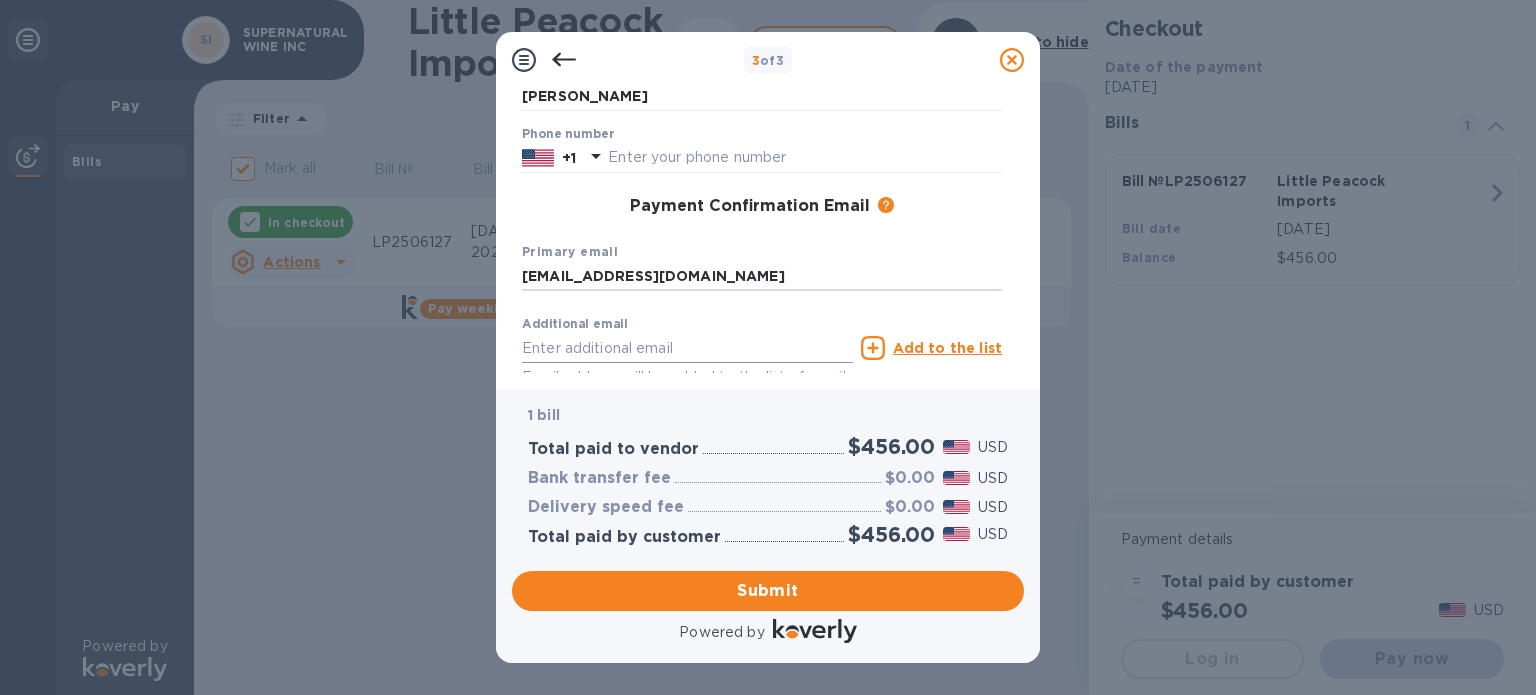 type on "Bill249@compagnienyc.com" 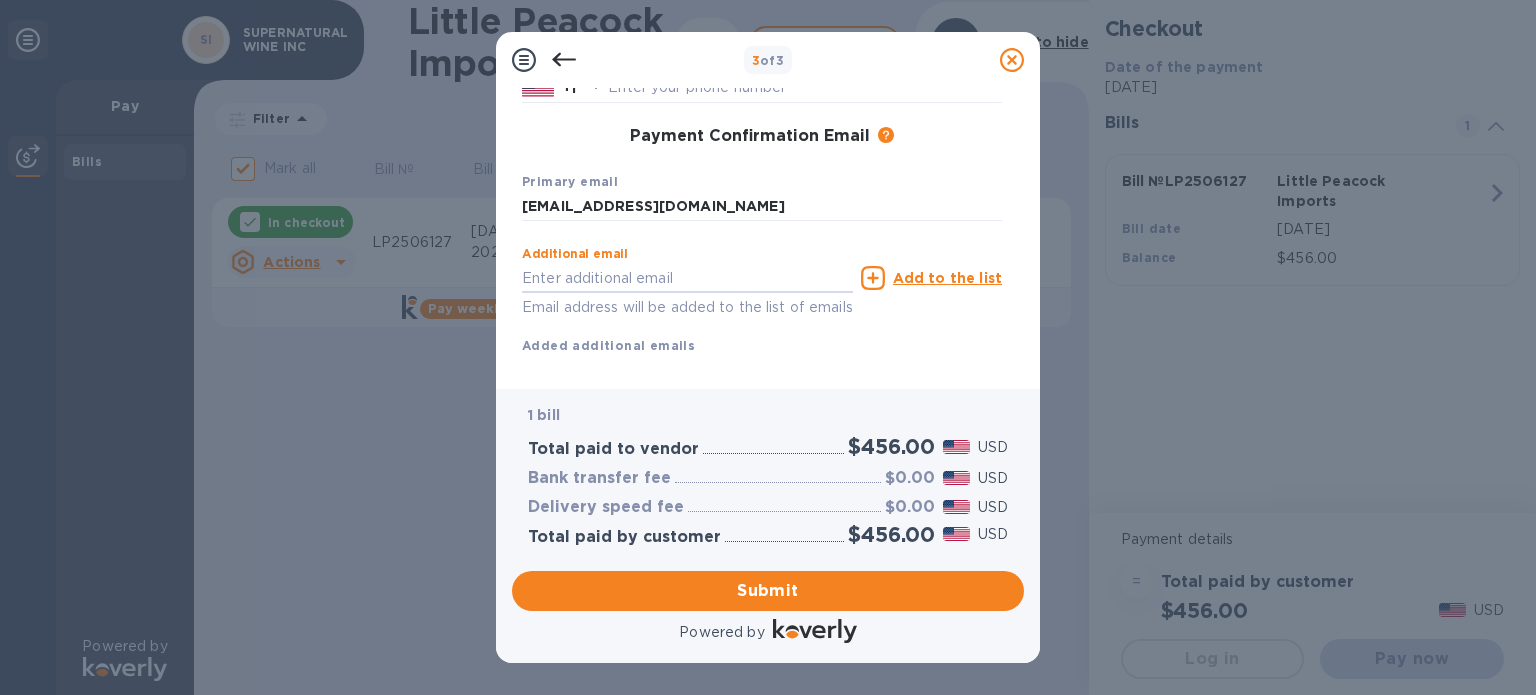 scroll, scrollTop: 332, scrollLeft: 0, axis: vertical 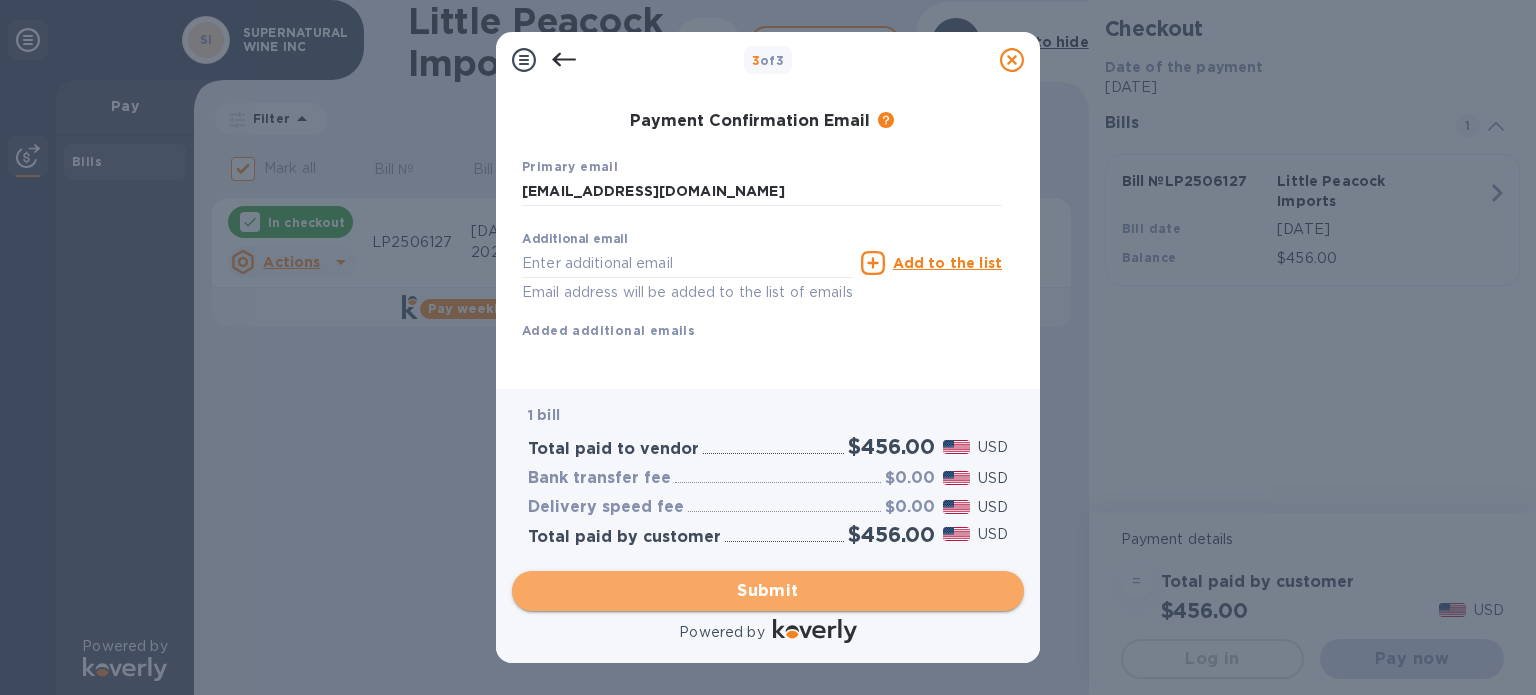 click on "Submit" at bounding box center [768, 591] 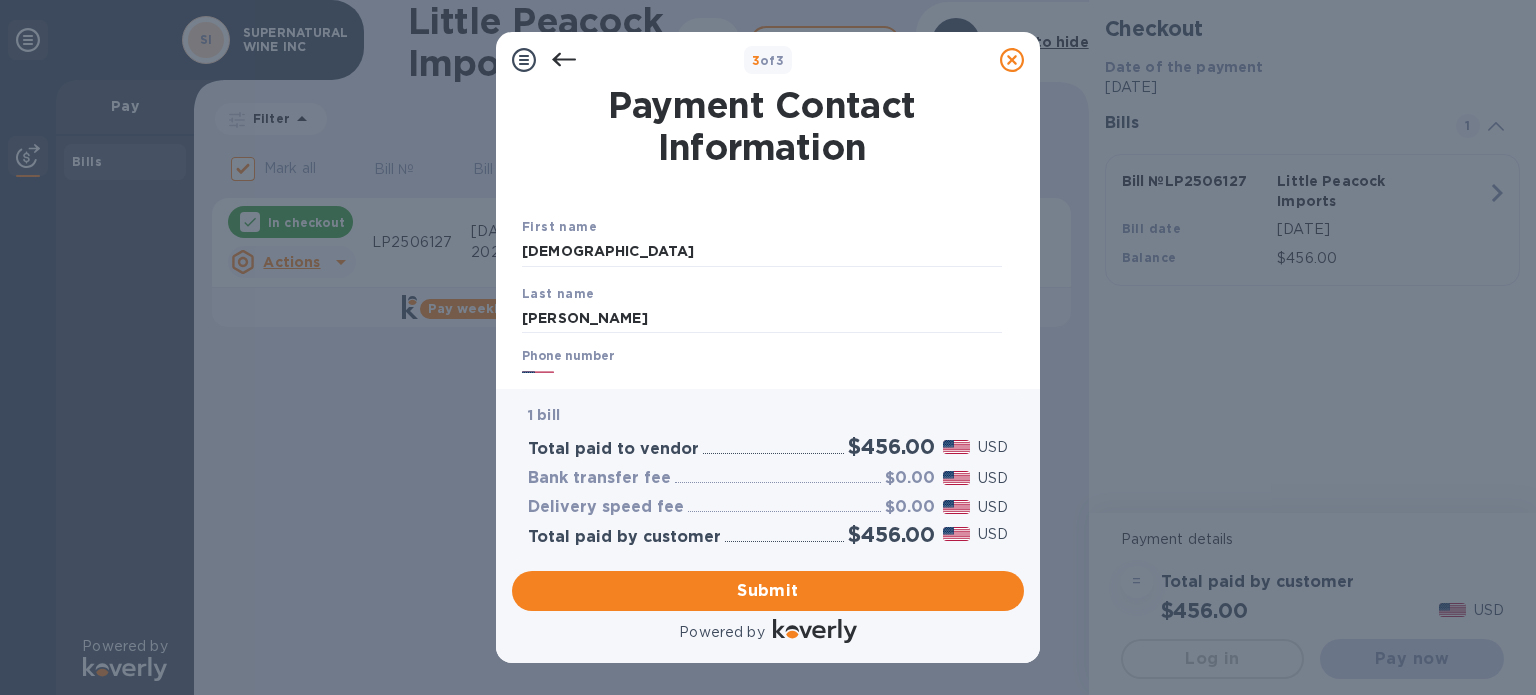 scroll, scrollTop: 100, scrollLeft: 0, axis: vertical 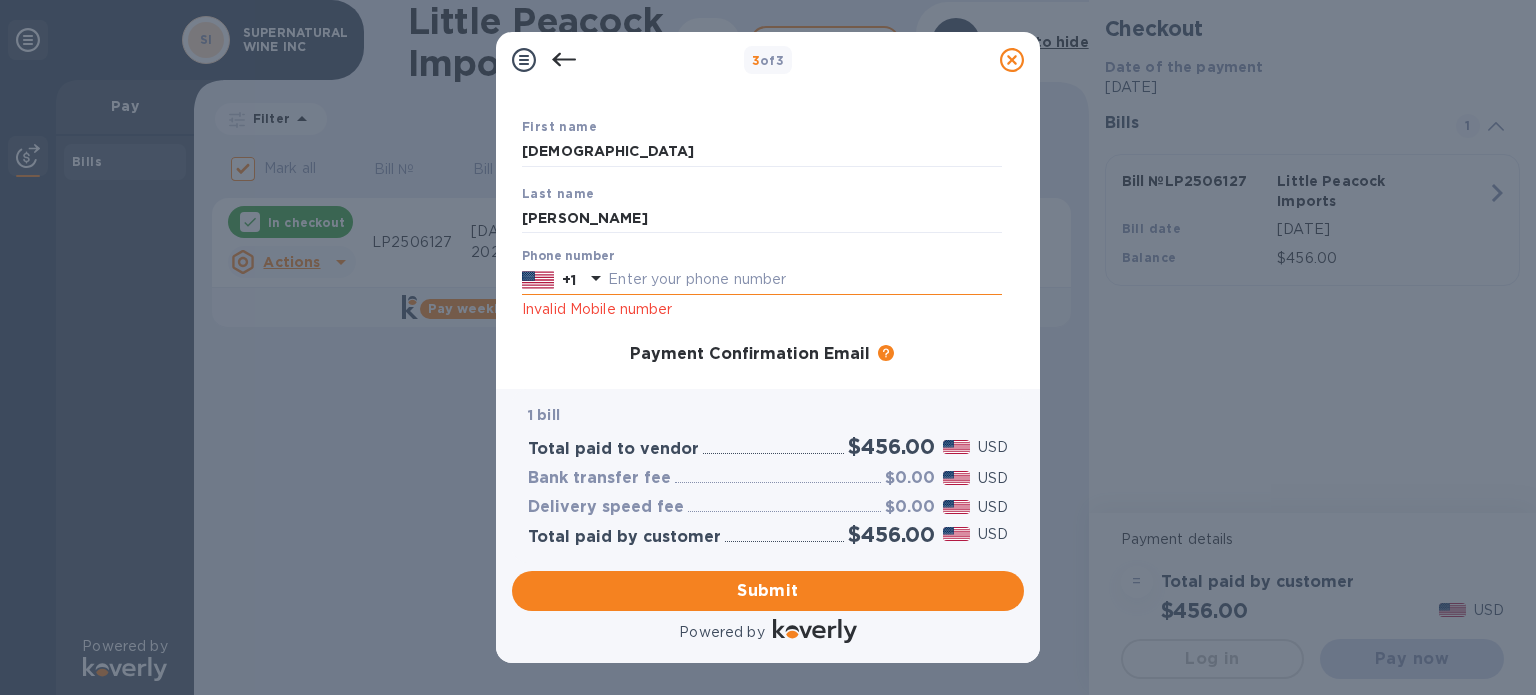 click at bounding box center [805, 280] 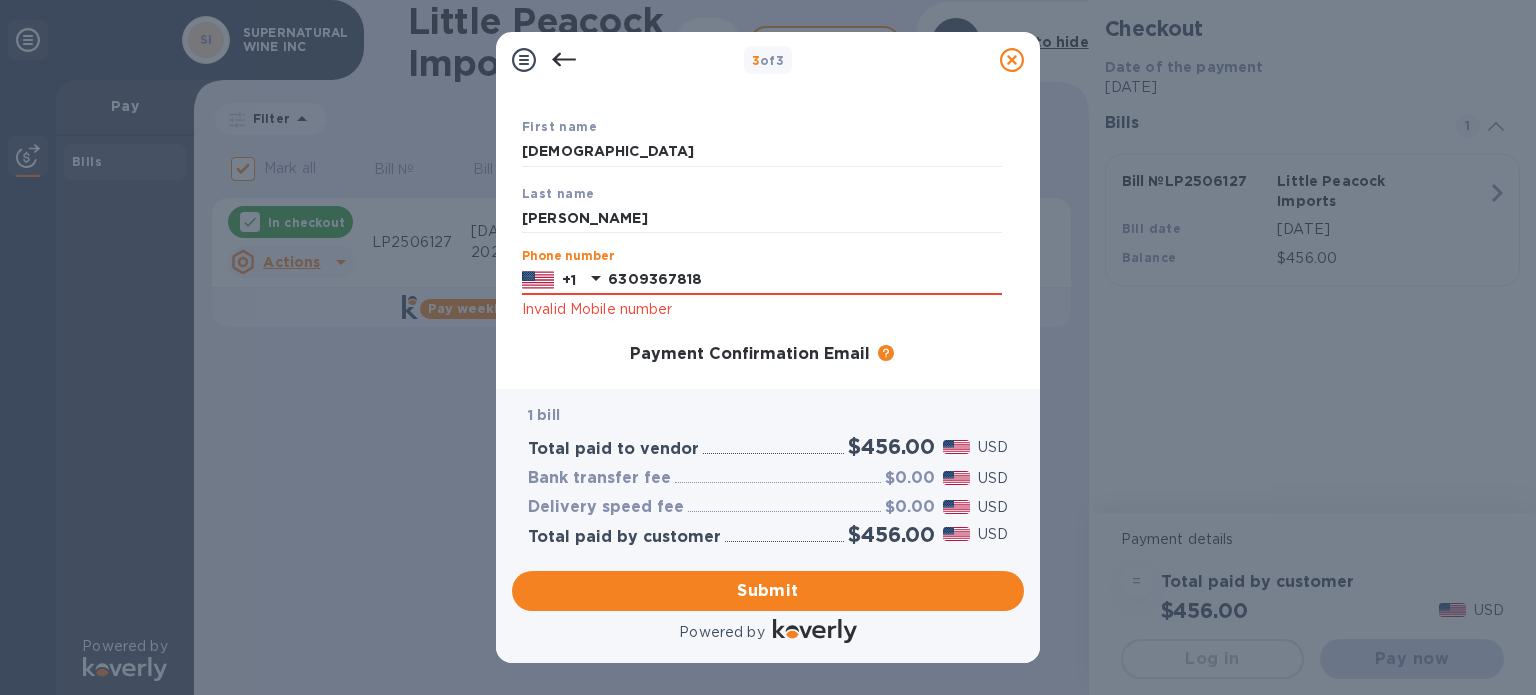 type on "6309367818" 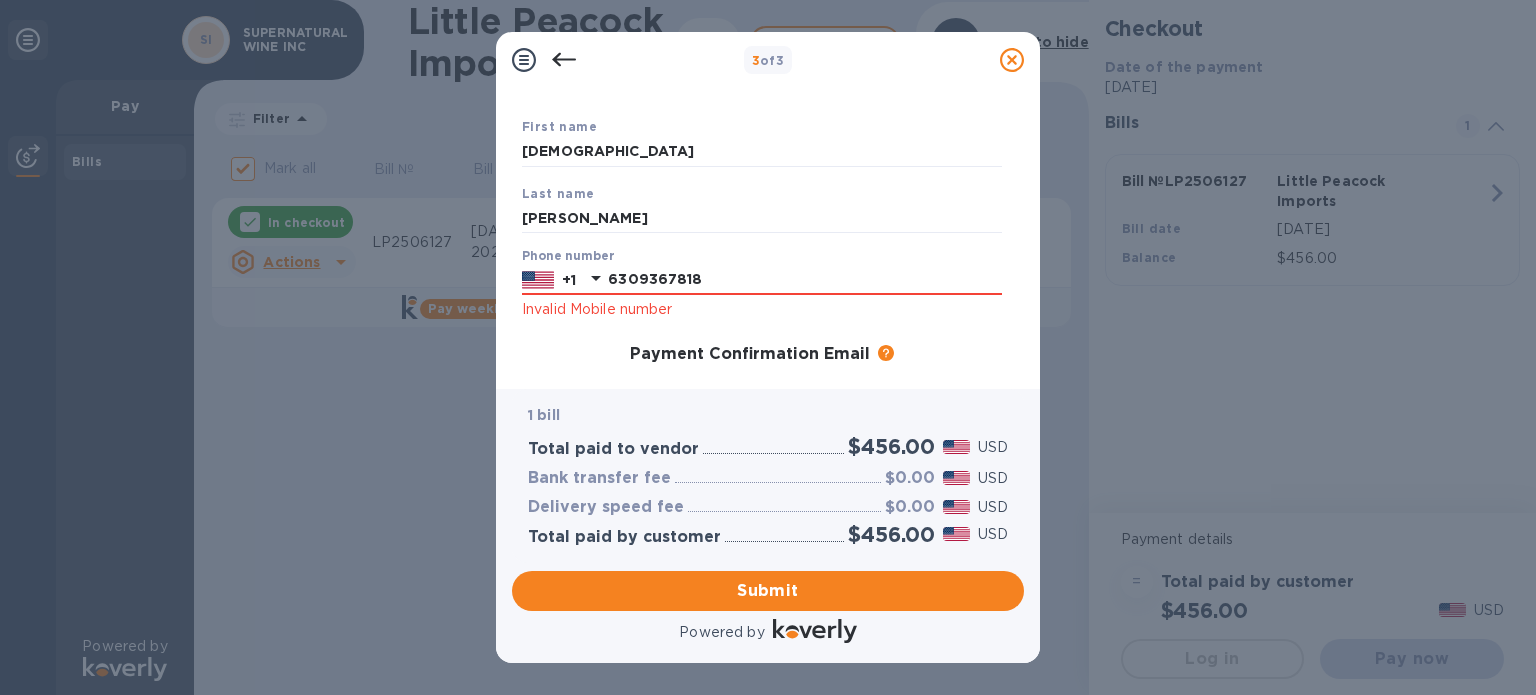 click on "First name Jainam Last name Shah Phone number +1 6309367818 Invalid Mobile number Payment Confirmation Email The added email addresses will be used to send the payment confirmation. Primary email Bill249@compagnienyc.com Additional email Email address will be added to the list of emails Add to the list Added additional emails Submit" at bounding box center (762, 345) 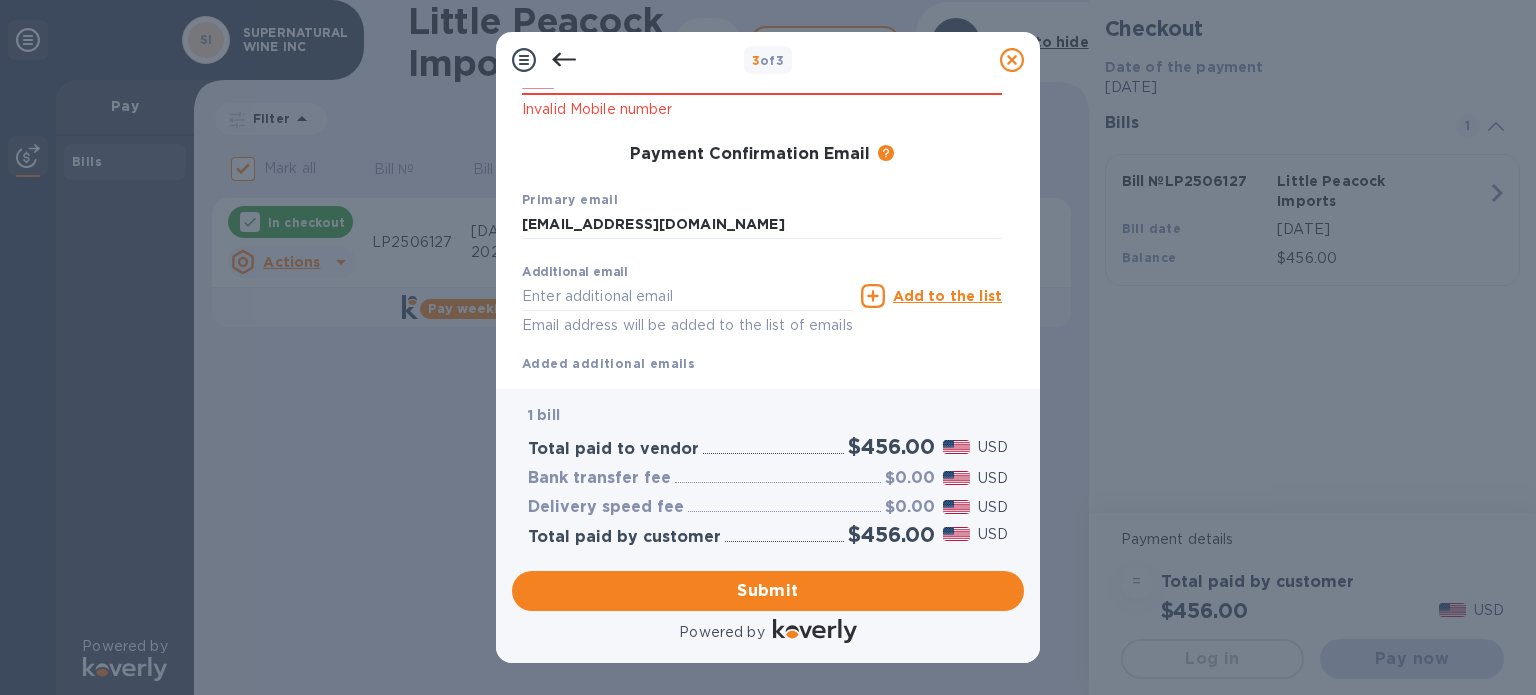 scroll, scrollTop: 358, scrollLeft: 0, axis: vertical 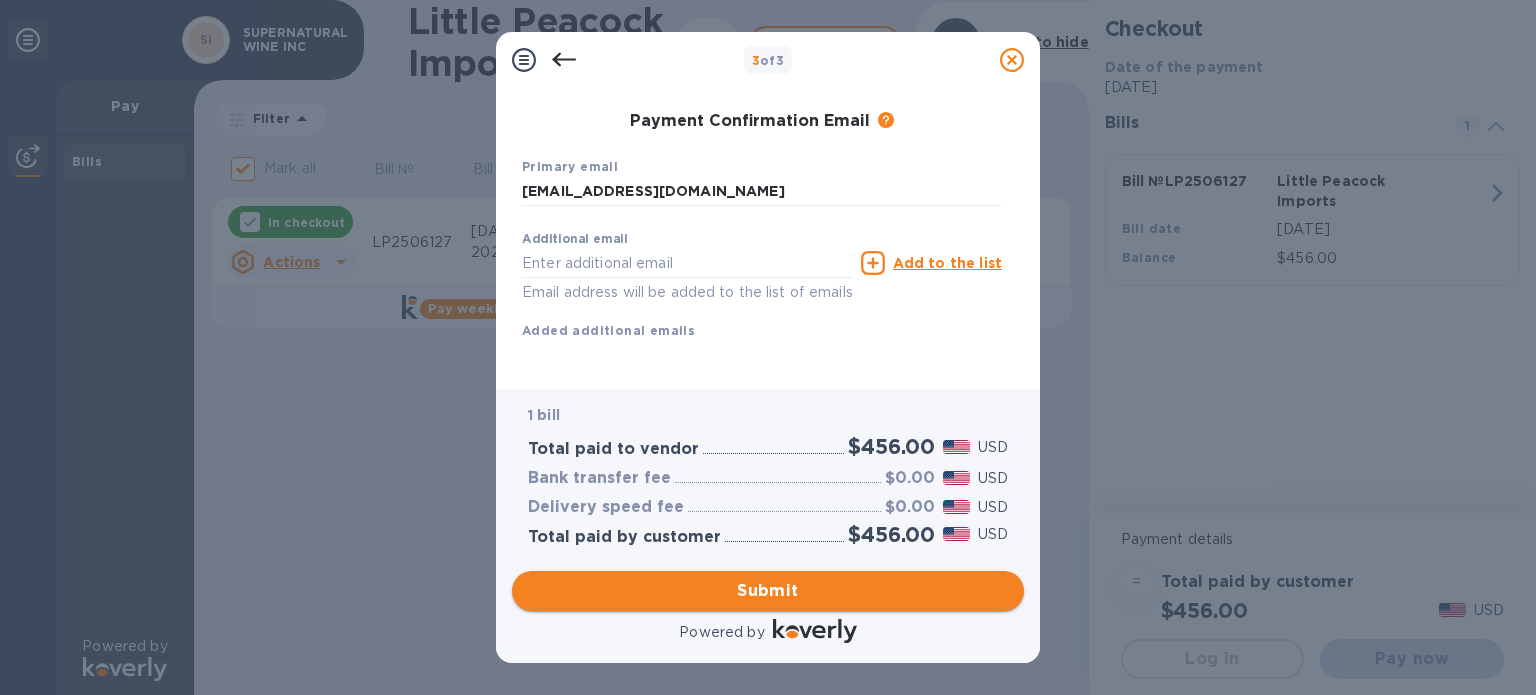 click on "Submit" at bounding box center [768, 591] 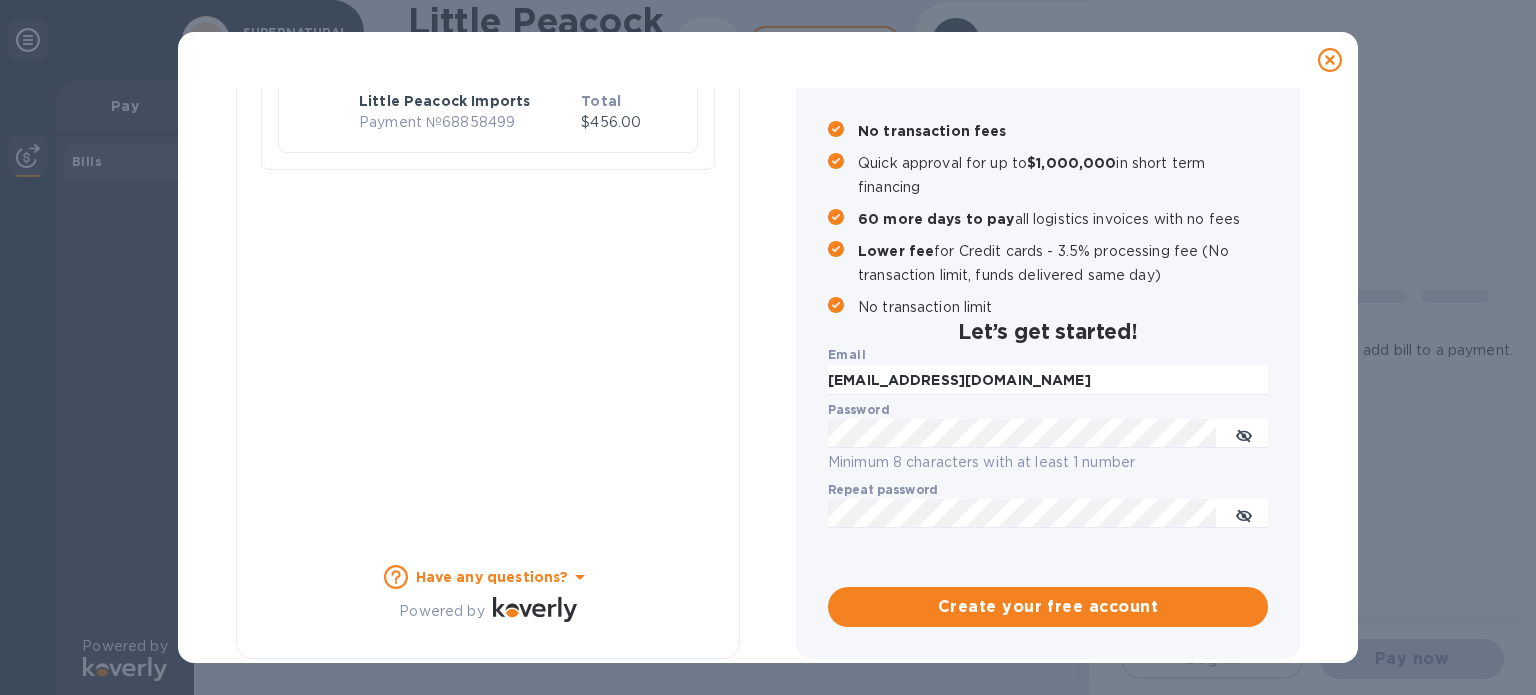scroll, scrollTop: 224, scrollLeft: 0, axis: vertical 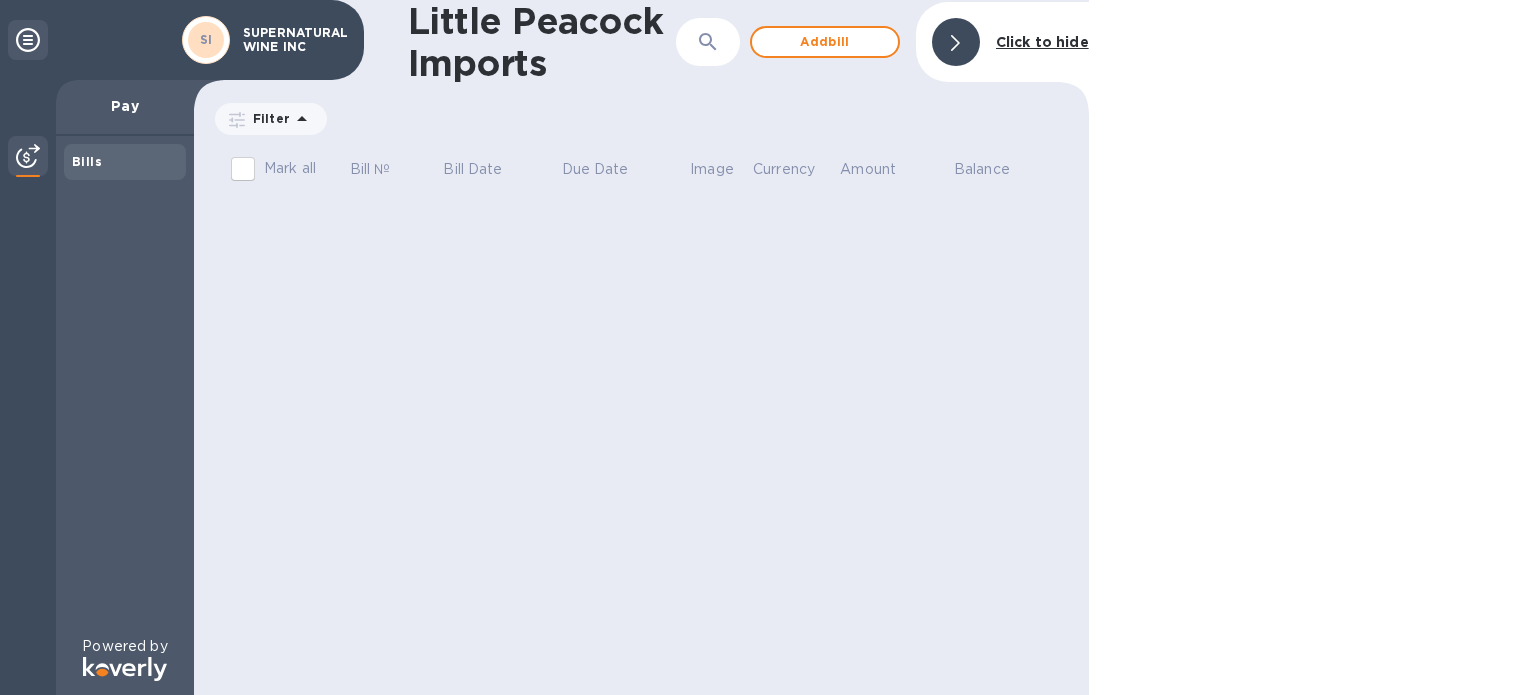 click on "SUPERNATURAL WINE INC" at bounding box center [293, 40] 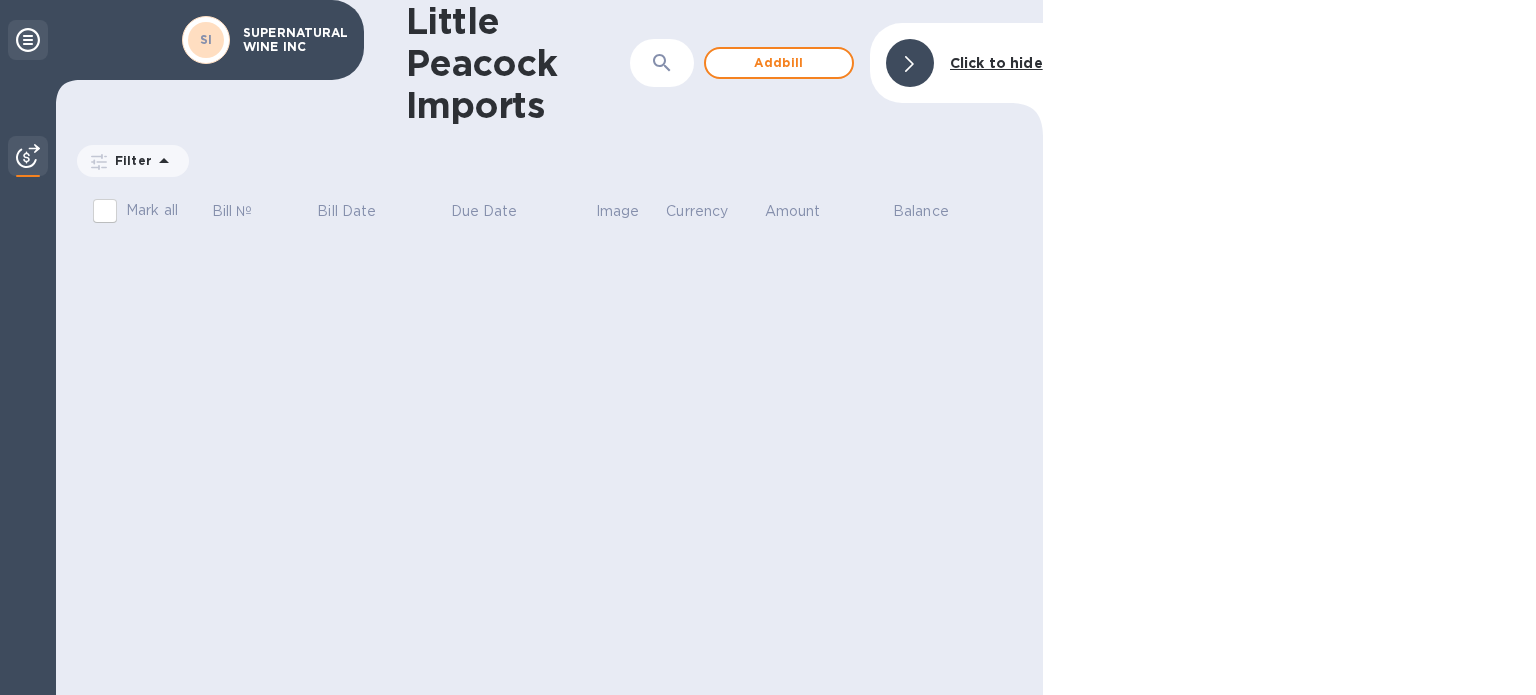 click 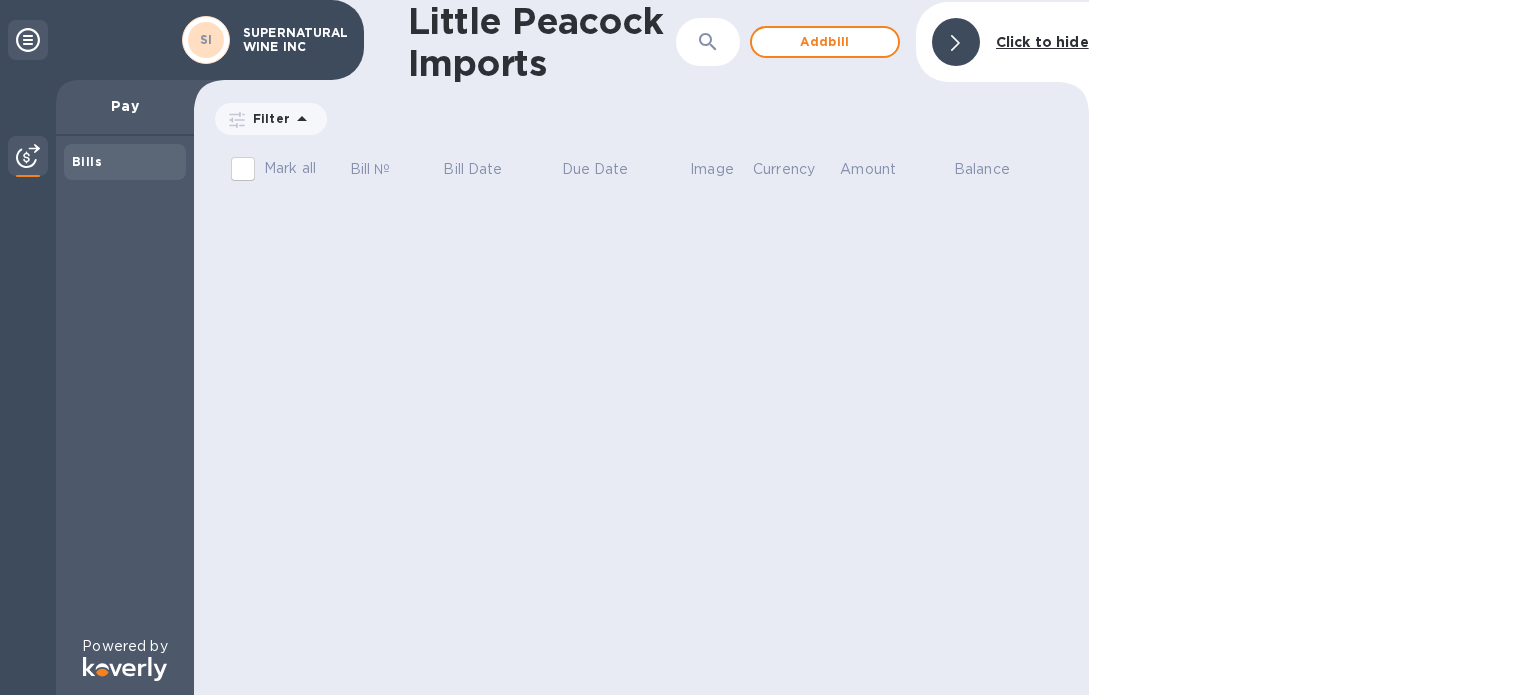 click on "Bills" at bounding box center [125, 162] 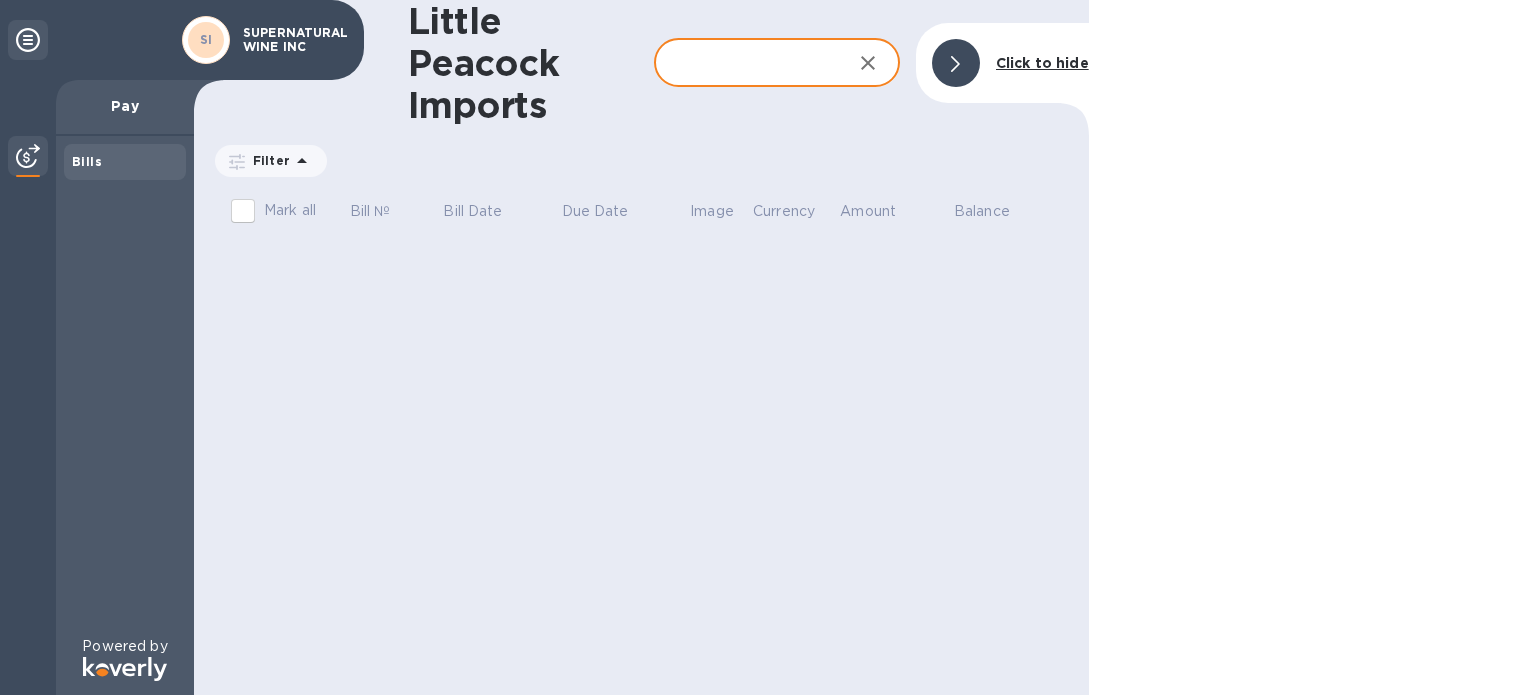 click on "Little Peacock Imports" at bounding box center (531, 63) 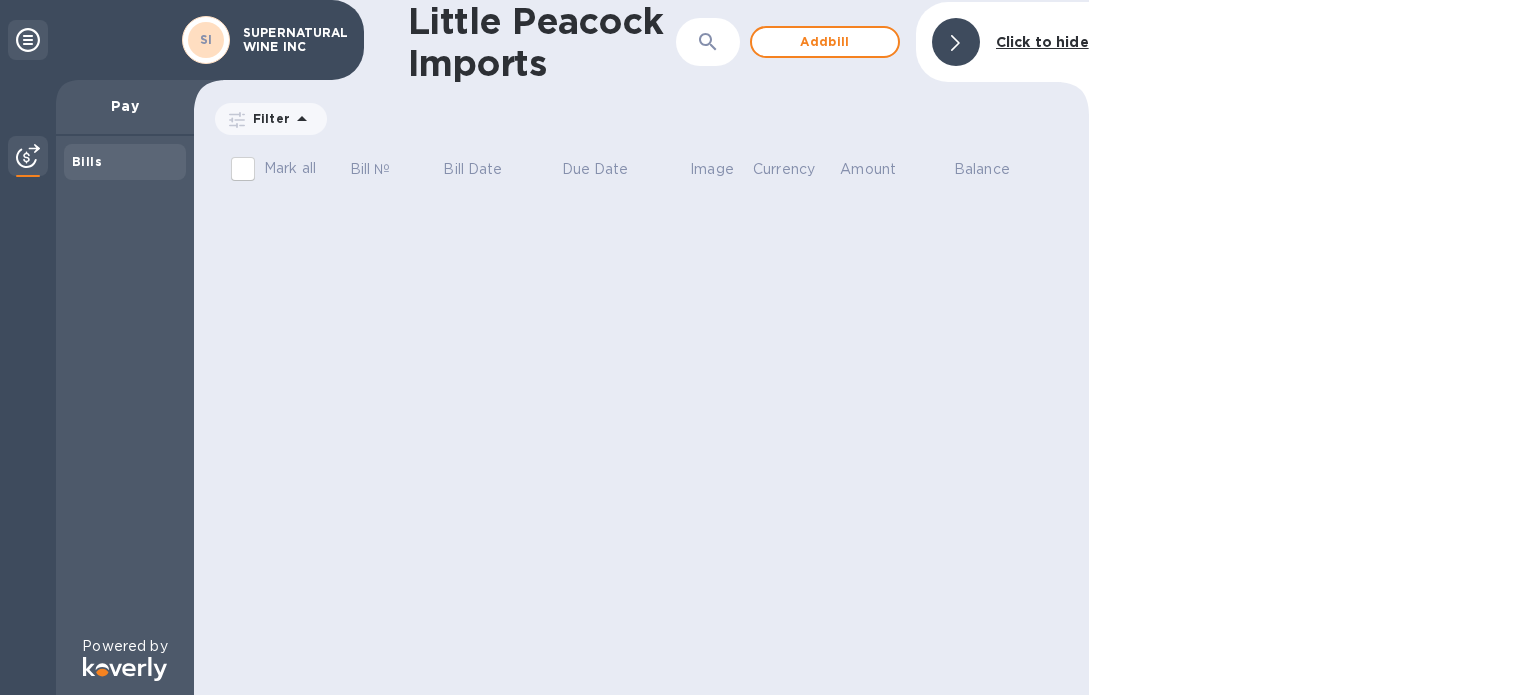 click on "Mark all" at bounding box center (243, 169) 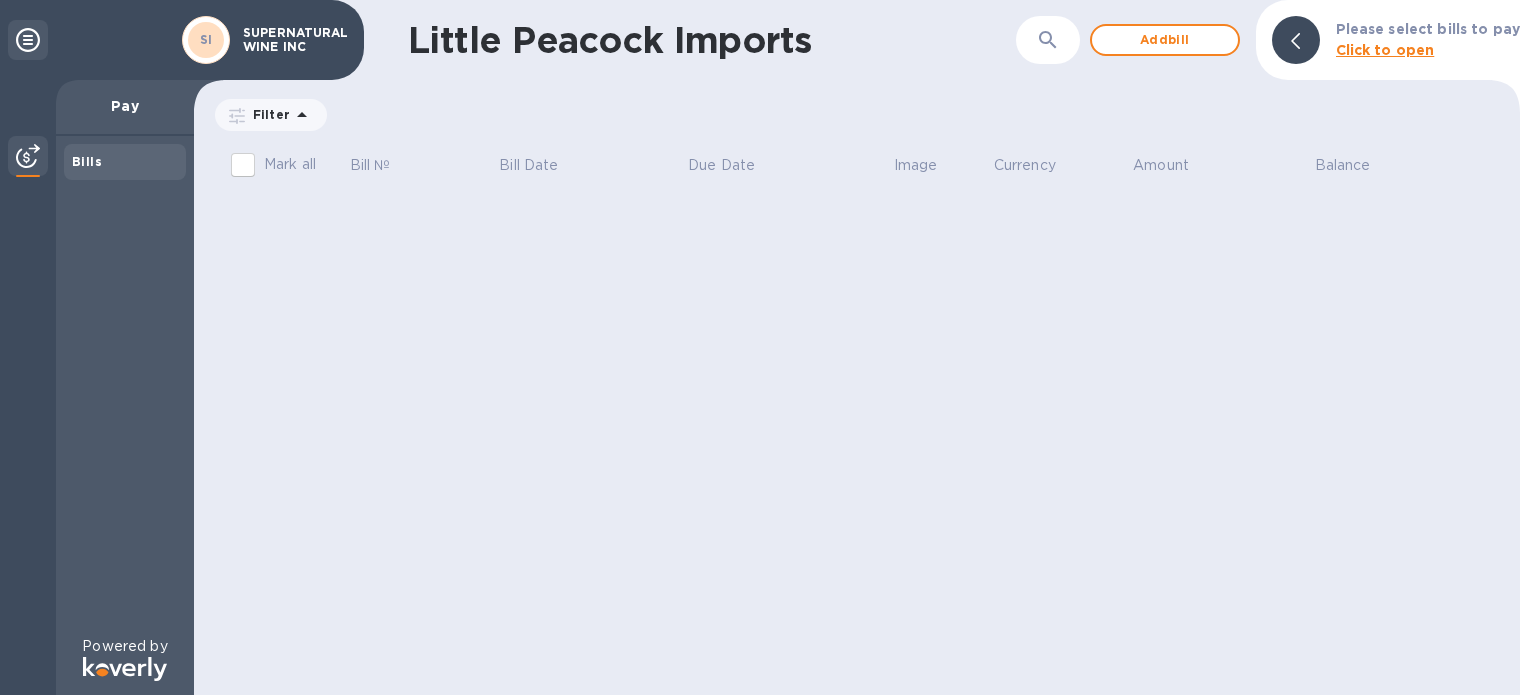 click on "Click to open" at bounding box center (1385, 50) 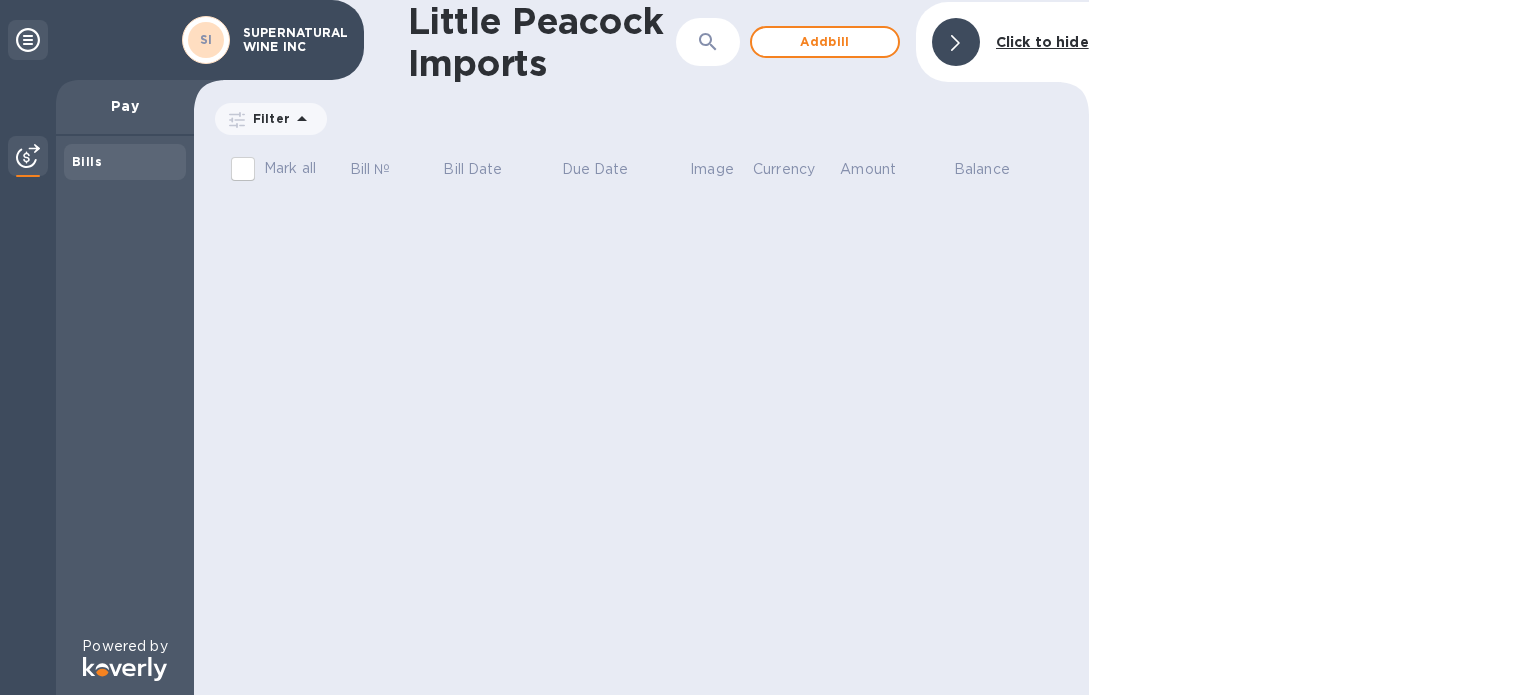 click on "Click to hide" at bounding box center (1042, 42) 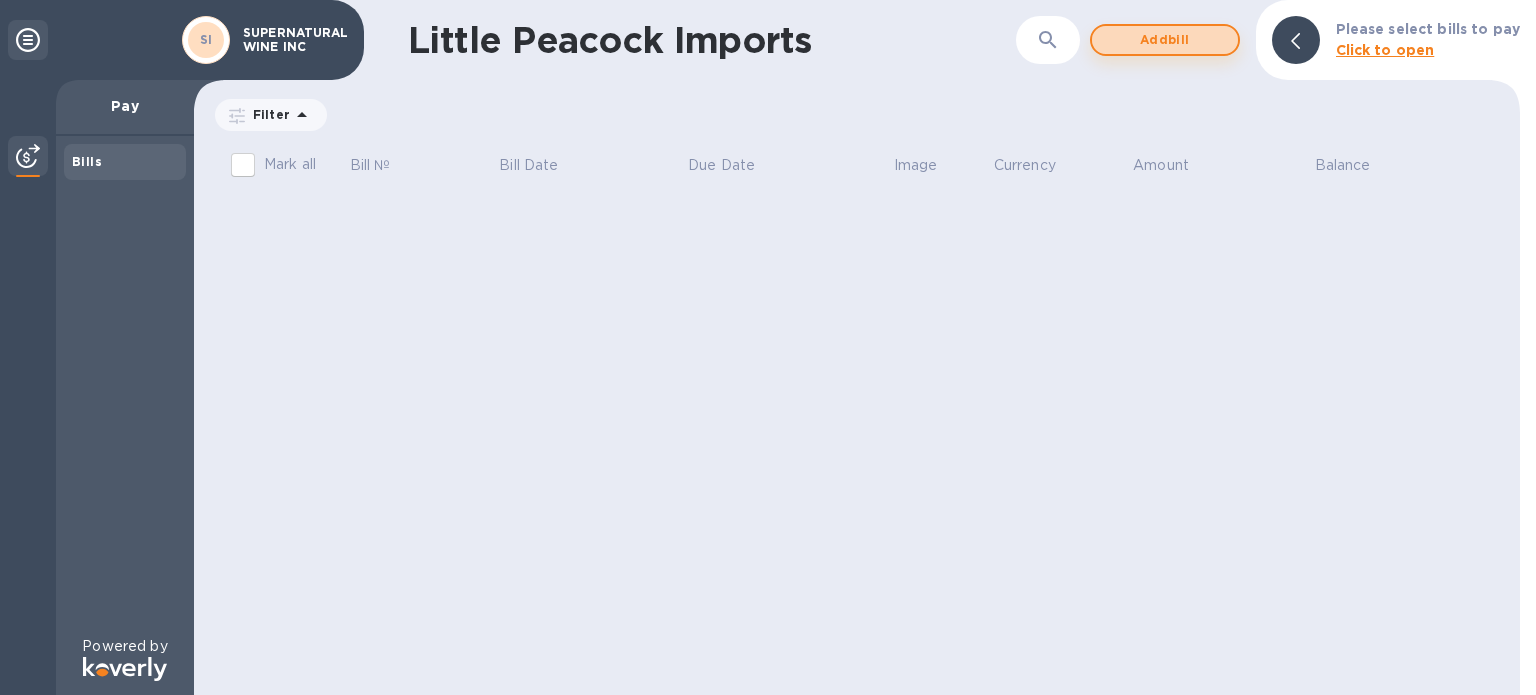click on "Add   bill" at bounding box center (1165, 40) 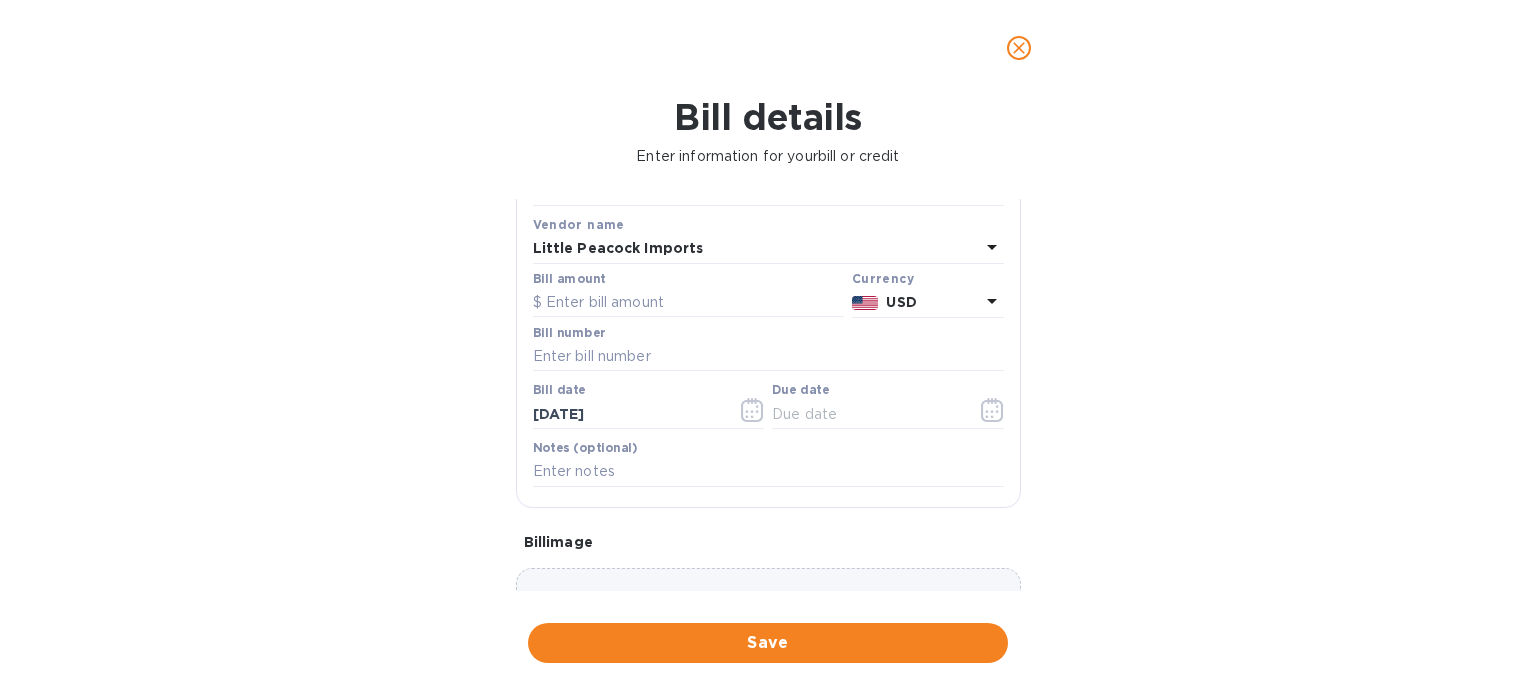 scroll, scrollTop: 0, scrollLeft: 0, axis: both 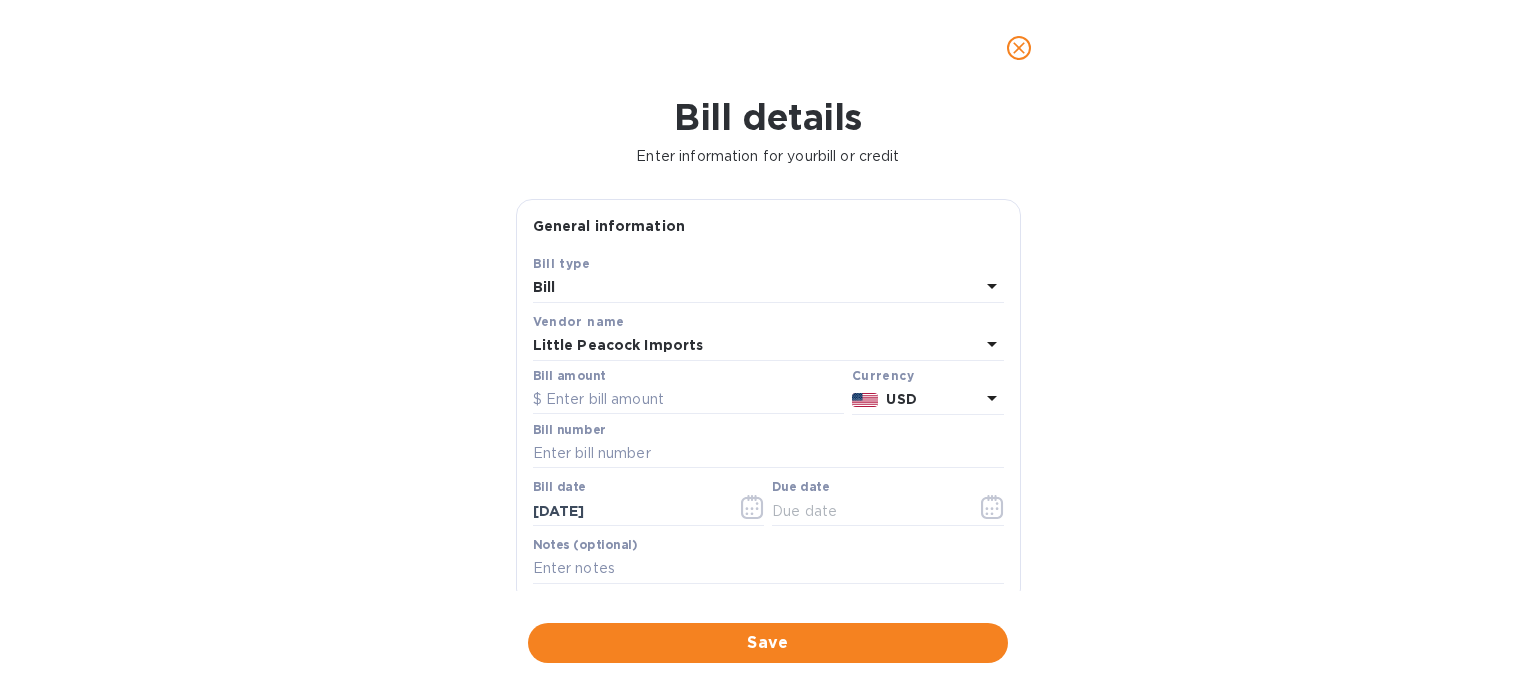 click at bounding box center (1019, 48) 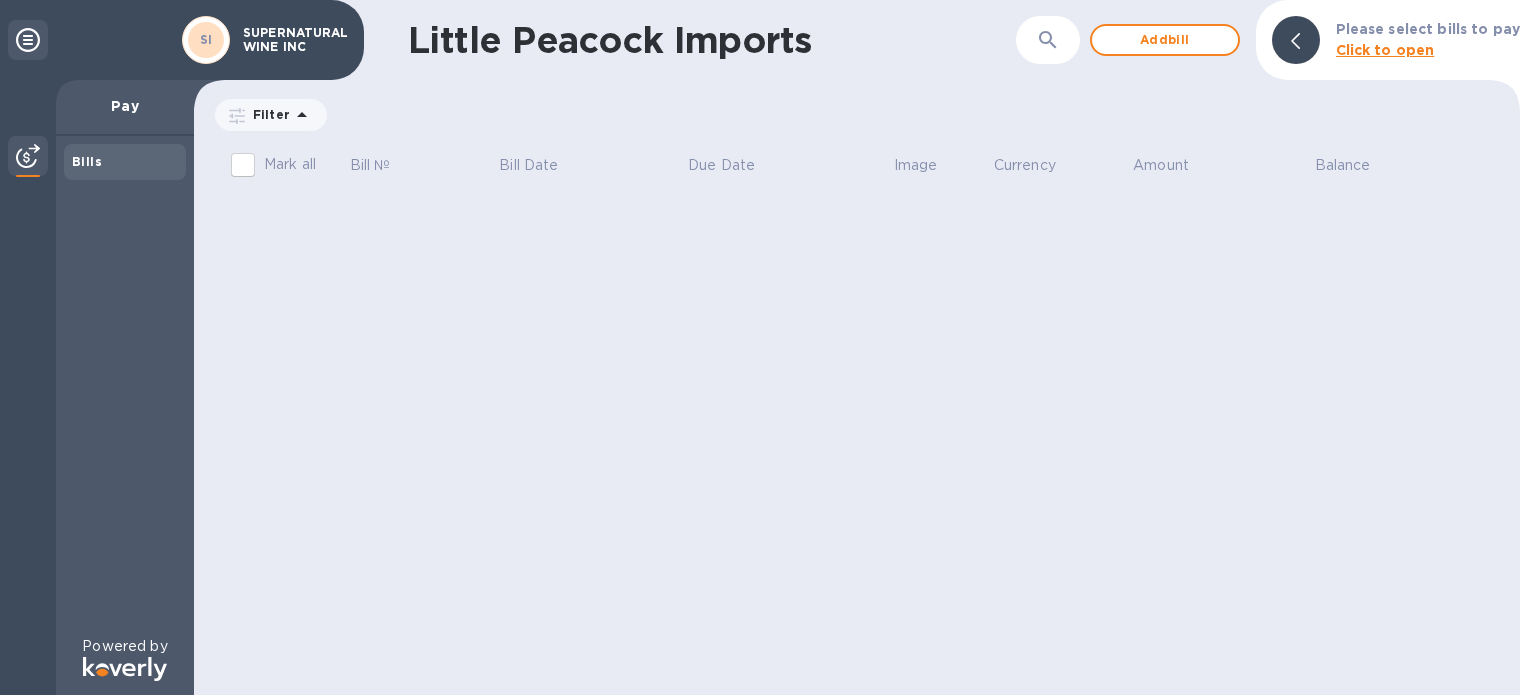 click on "SUPERNATURAL WINE INC" at bounding box center [293, 40] 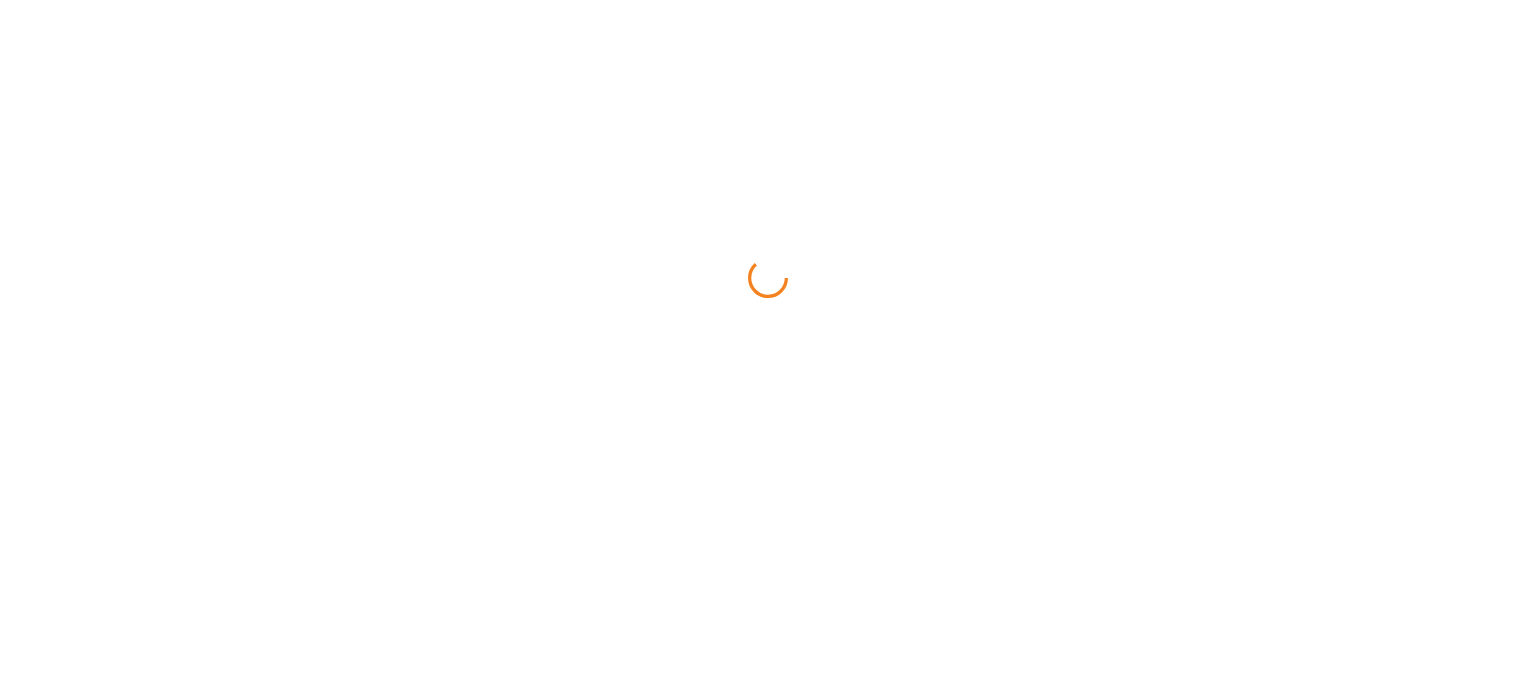 scroll, scrollTop: 0, scrollLeft: 0, axis: both 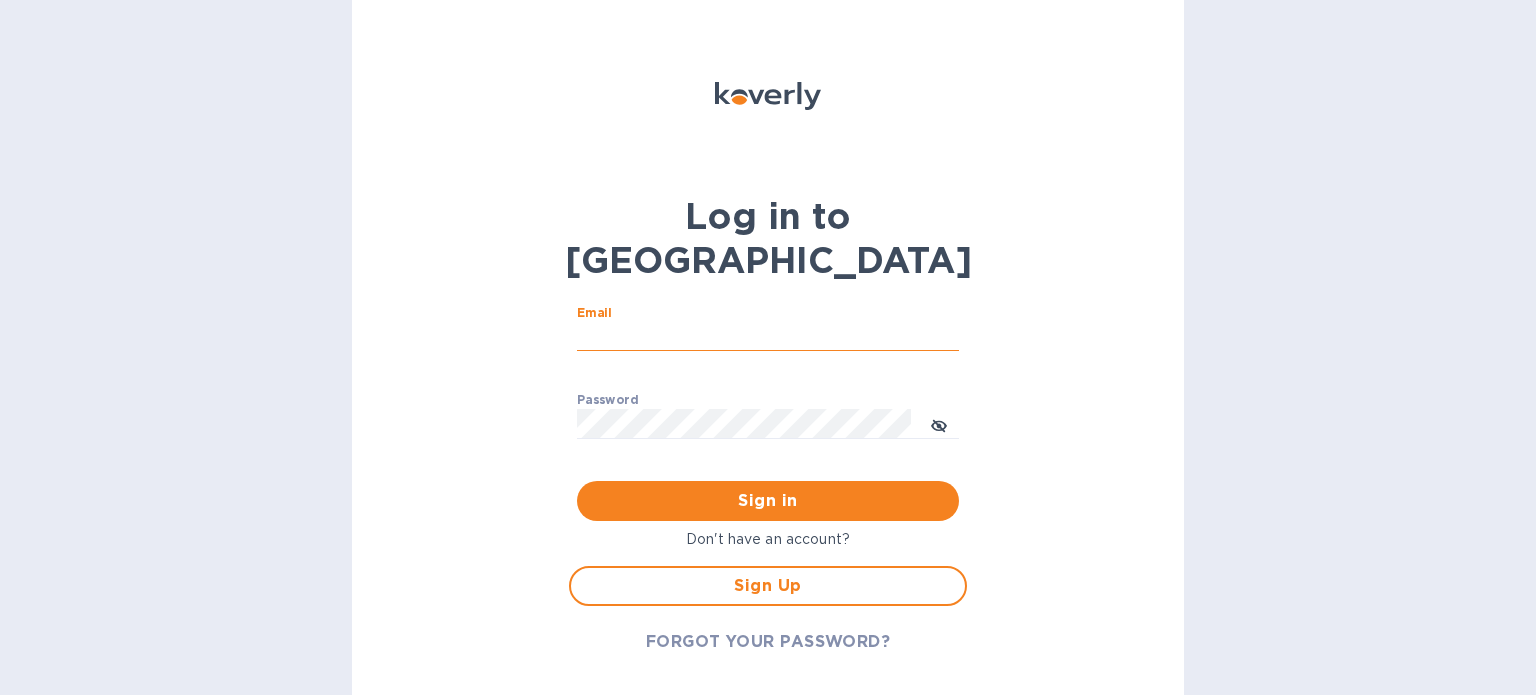 click on "Email" at bounding box center [768, 337] 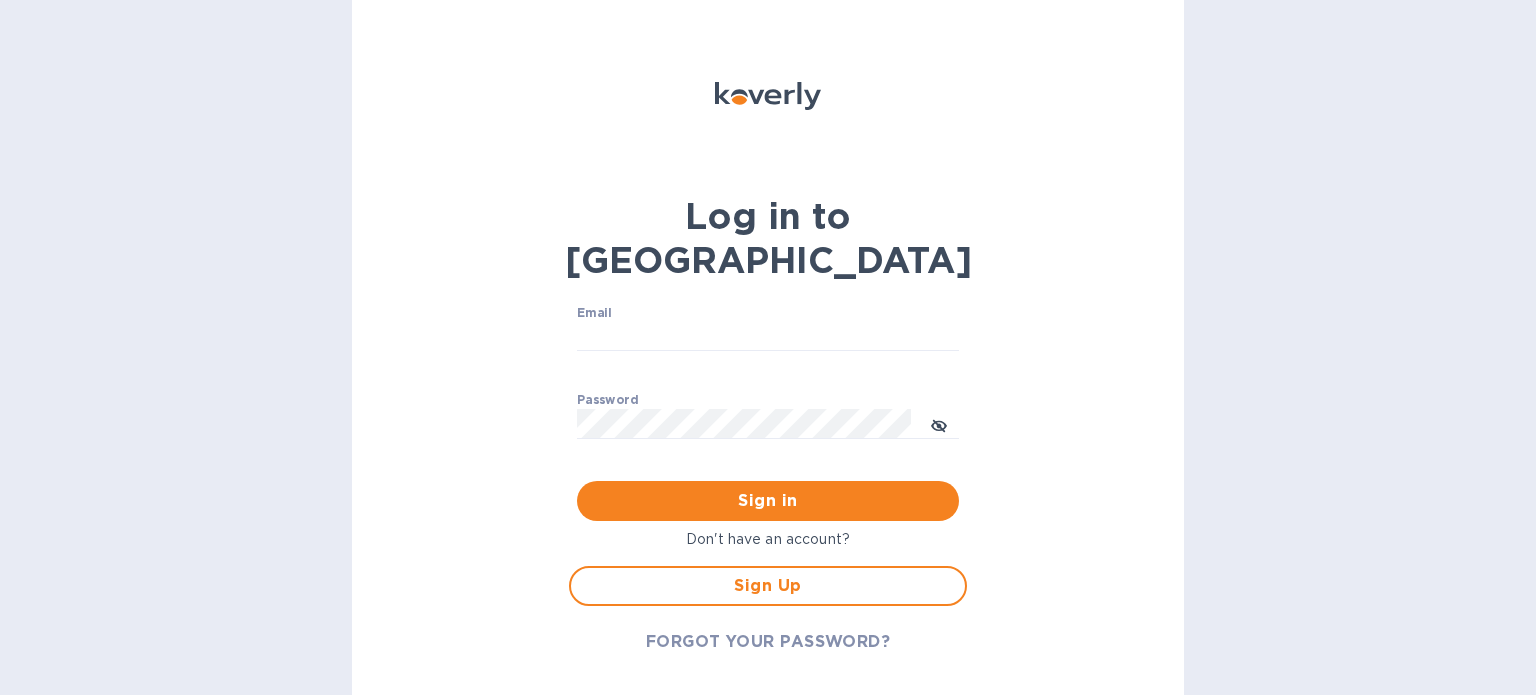 click on "Log in to Koverly Email ​ Password ​ Sign in Don't have an account? Sign Up FORGOT YOUR PASSWORD?" at bounding box center (768, 347) 